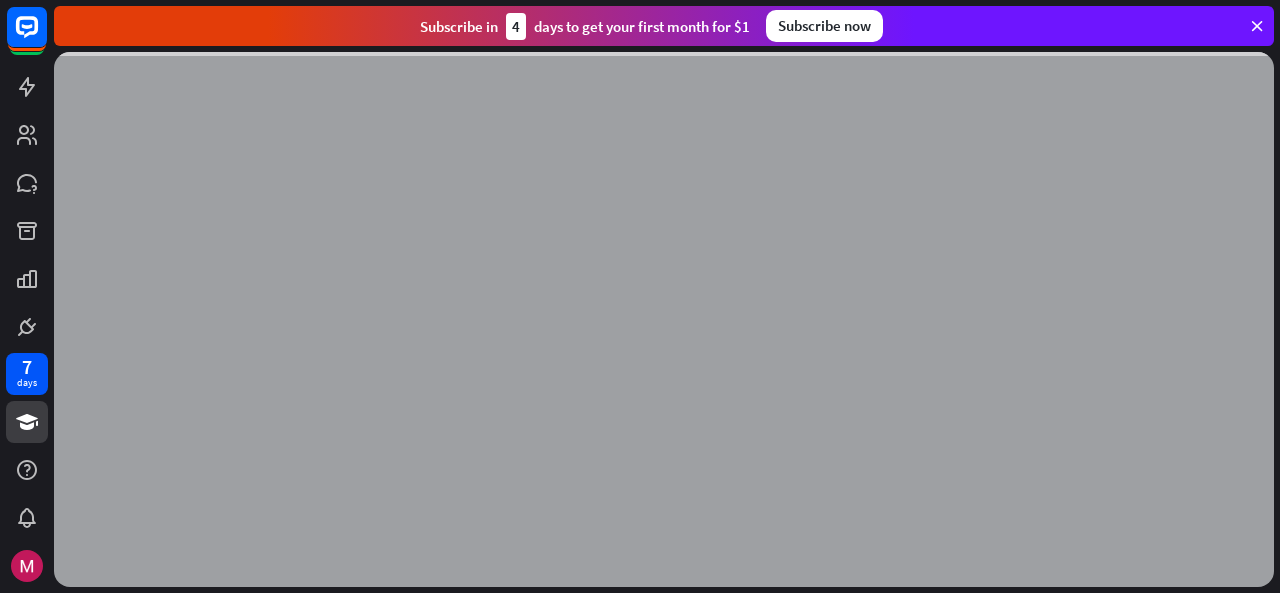 scroll, scrollTop: 0, scrollLeft: 0, axis: both 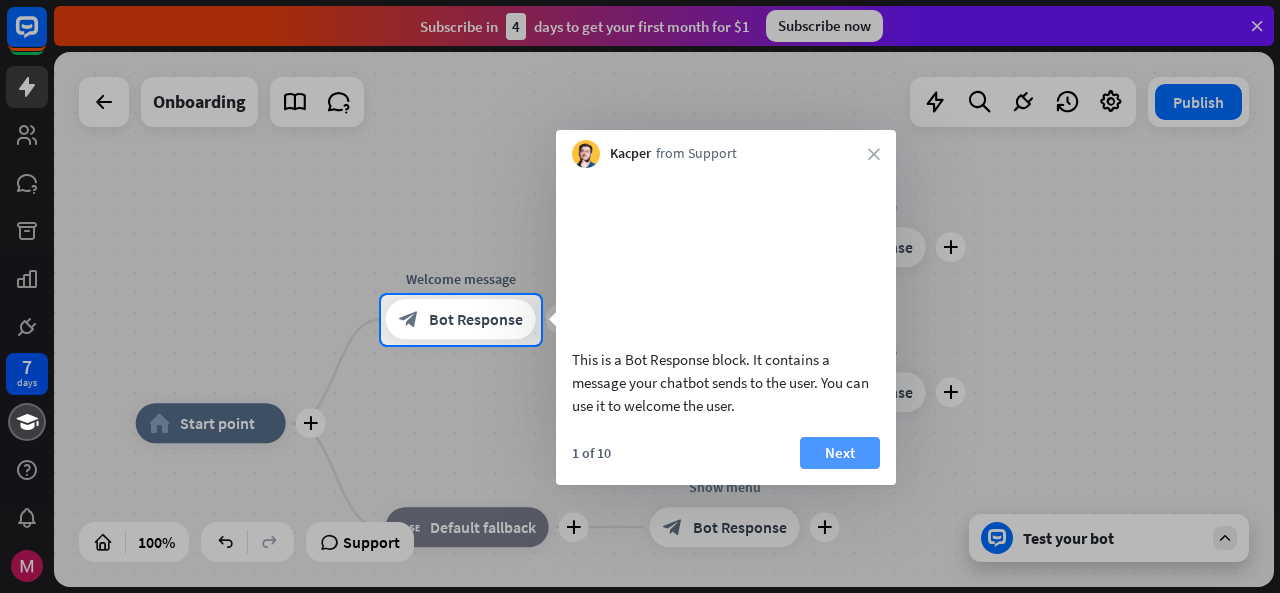 click on "Next" at bounding box center [840, 453] 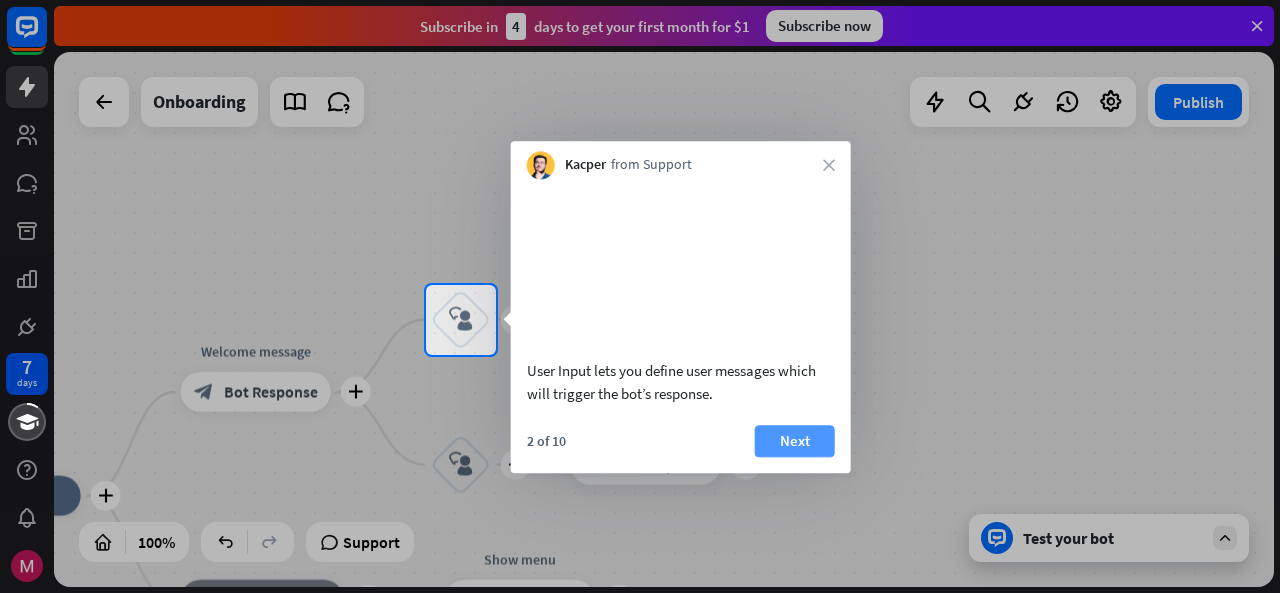click on "Next" at bounding box center (795, 441) 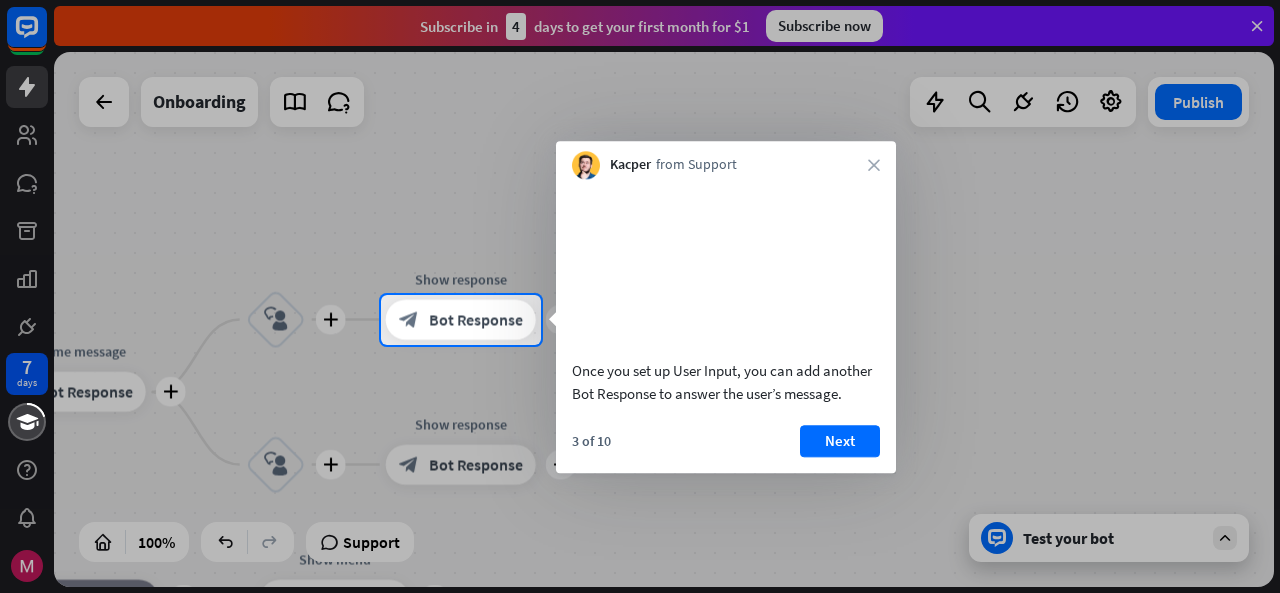 click on "Next" at bounding box center [840, 441] 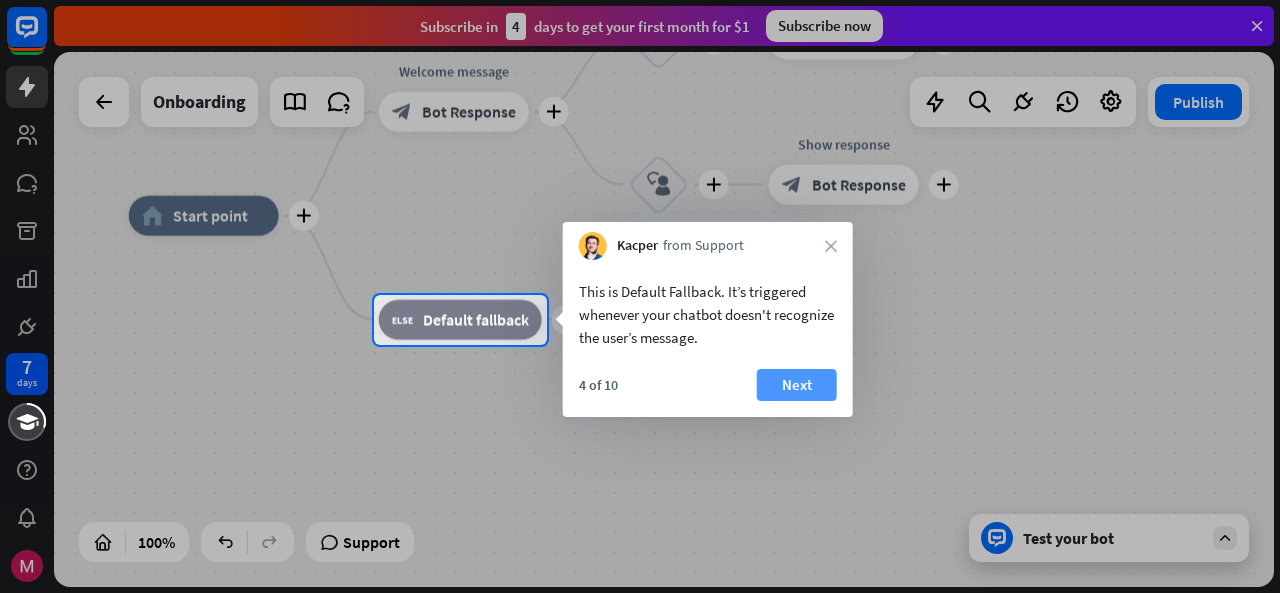 click on "Next" at bounding box center (797, 385) 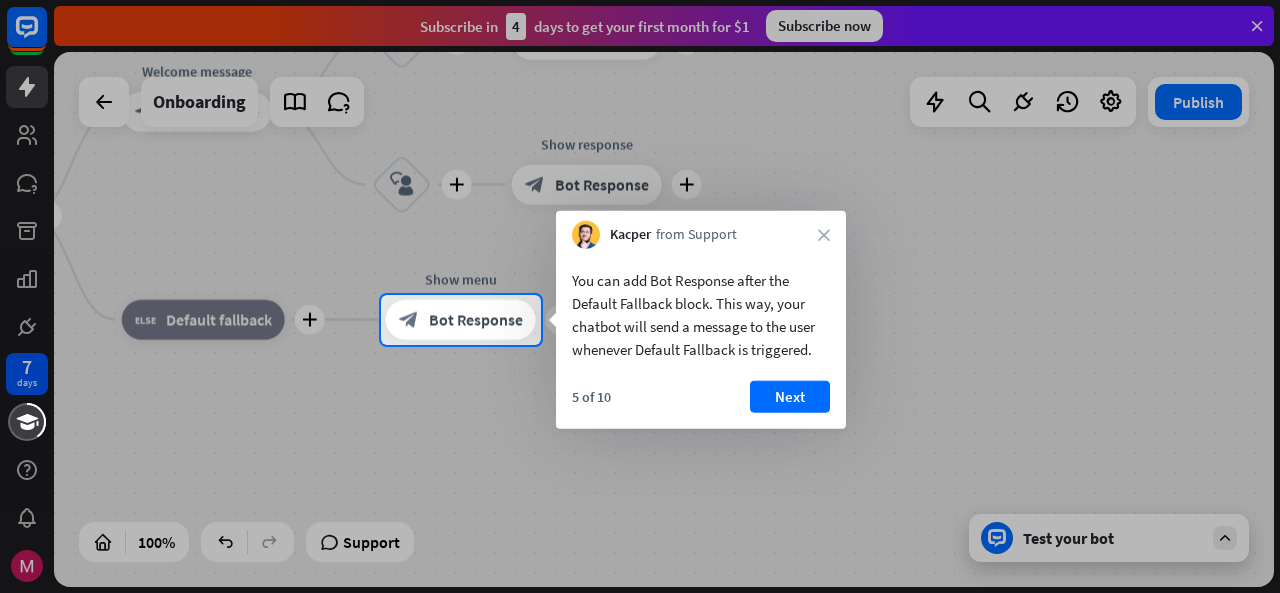 click on "Next" at bounding box center [790, 397] 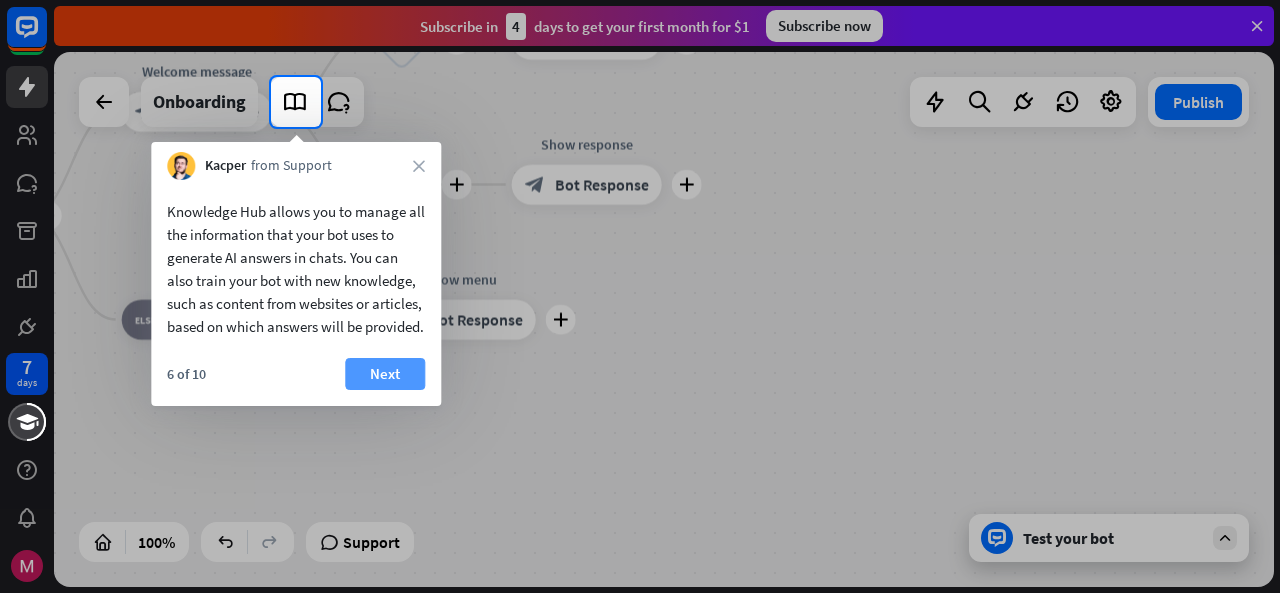 click on "Next" at bounding box center (385, 374) 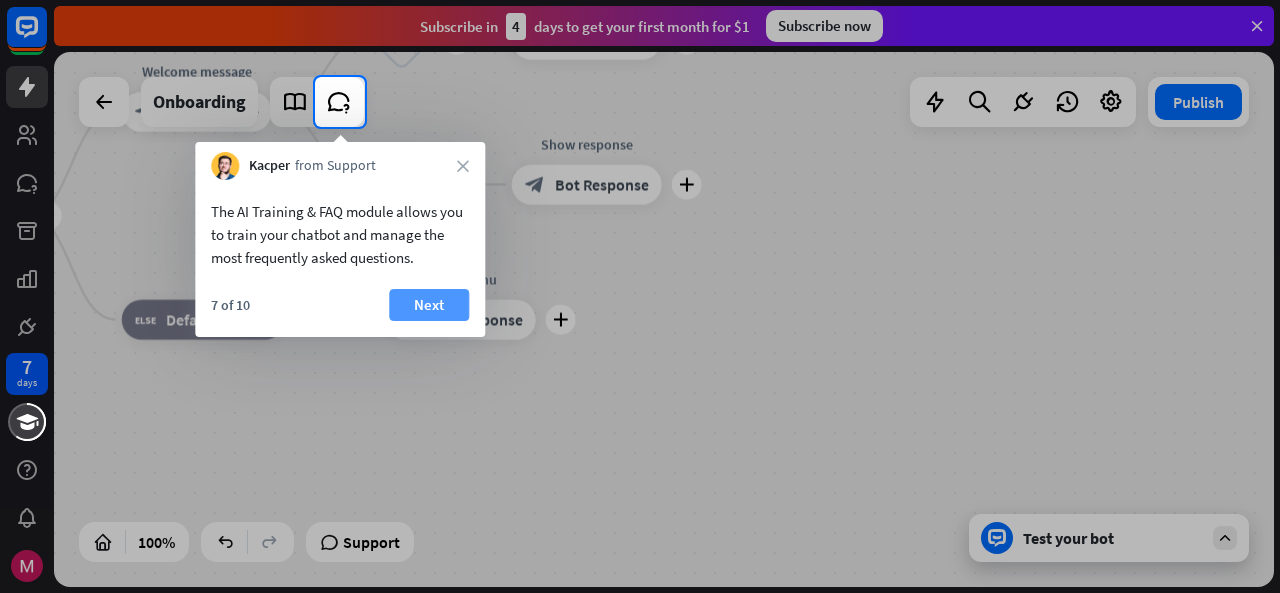 click on "Next" at bounding box center [429, 305] 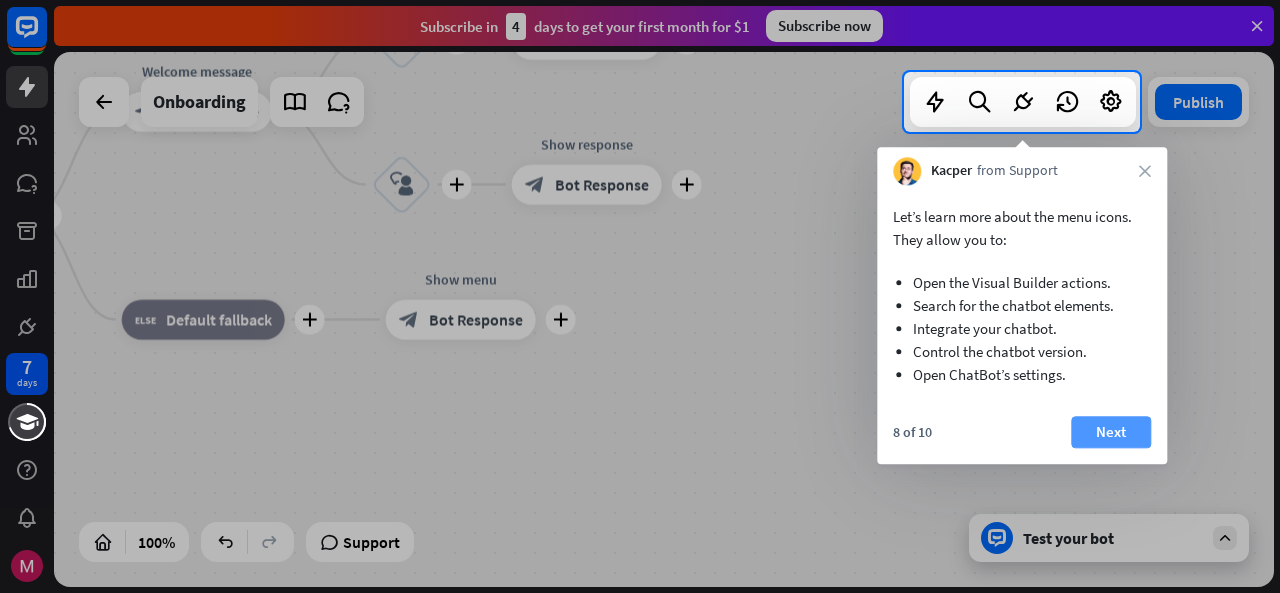 click on "Next" at bounding box center (1111, 432) 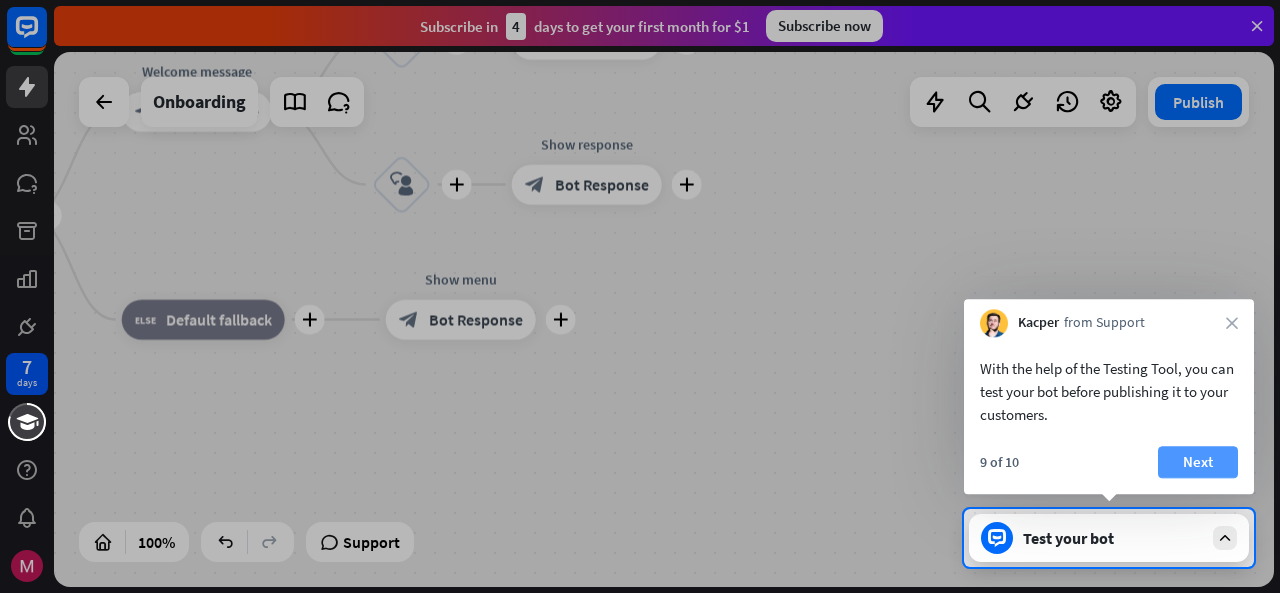 click on "Next" at bounding box center [1198, 462] 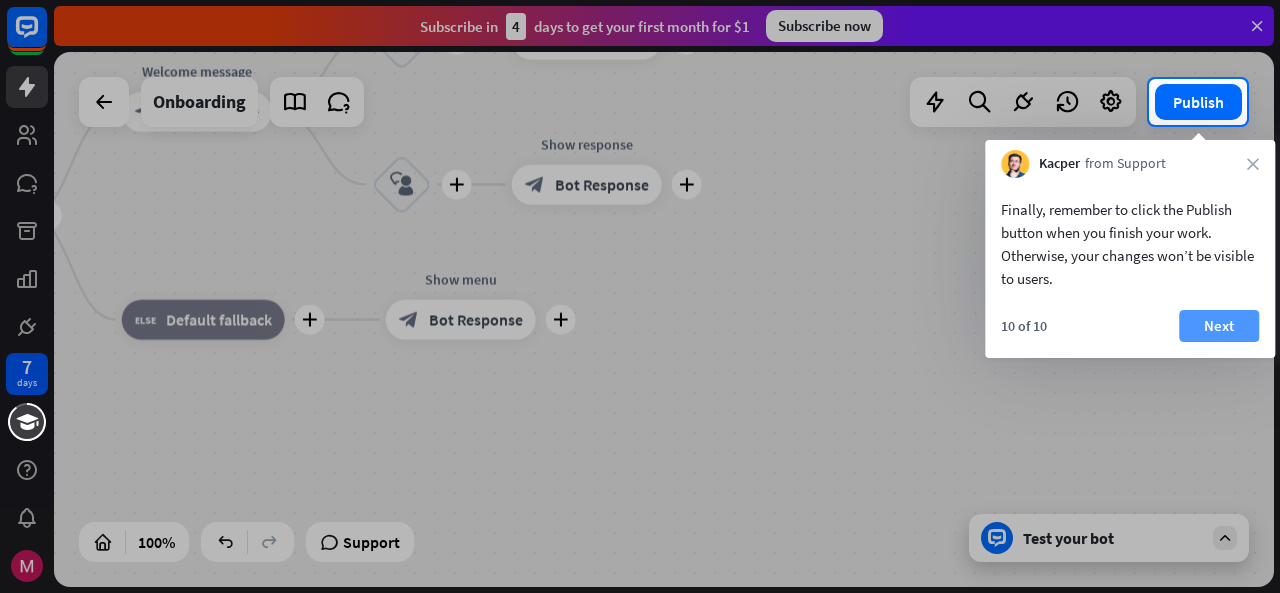 click on "Next" at bounding box center [1219, 326] 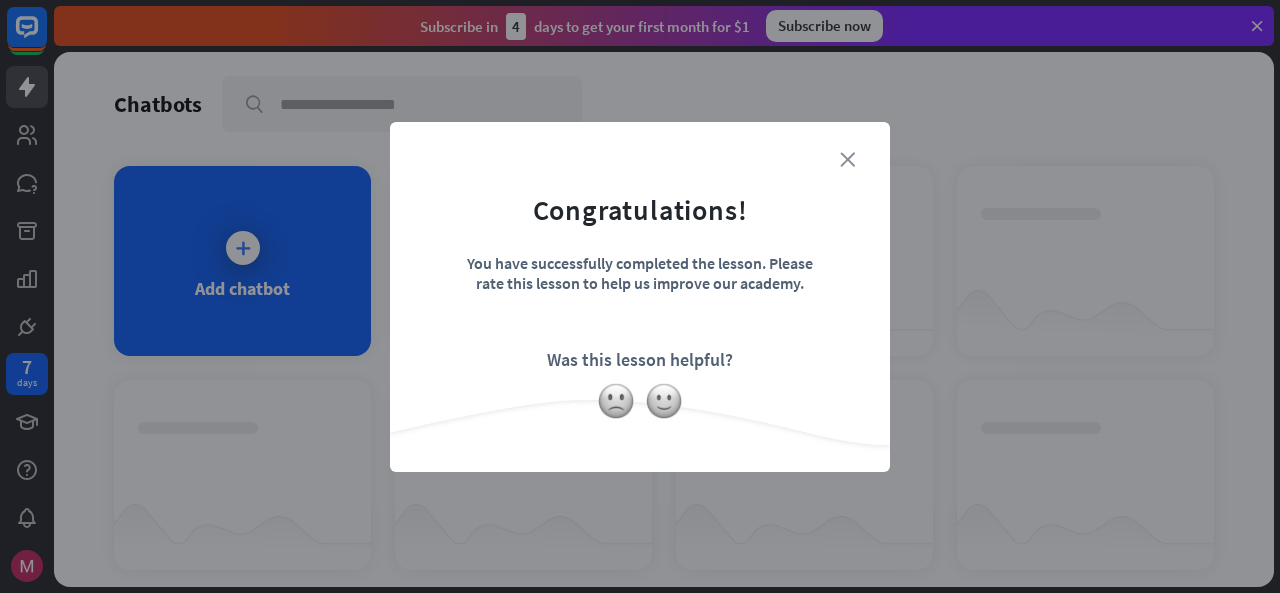 click on "close" at bounding box center [847, 159] 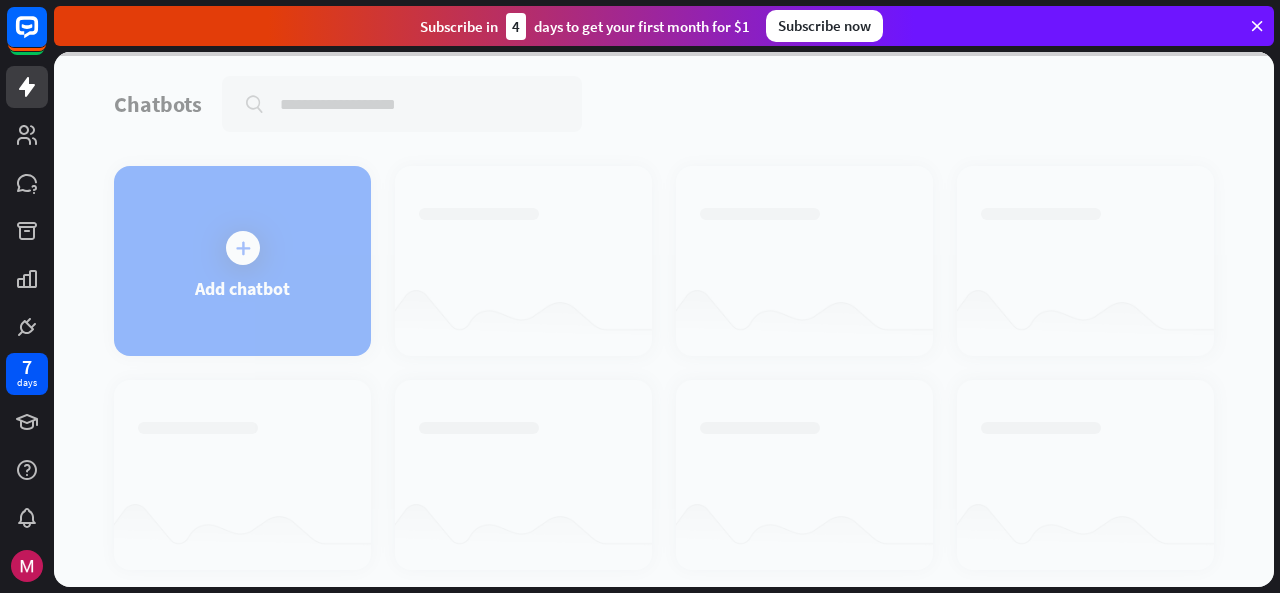 click at bounding box center [664, 319] 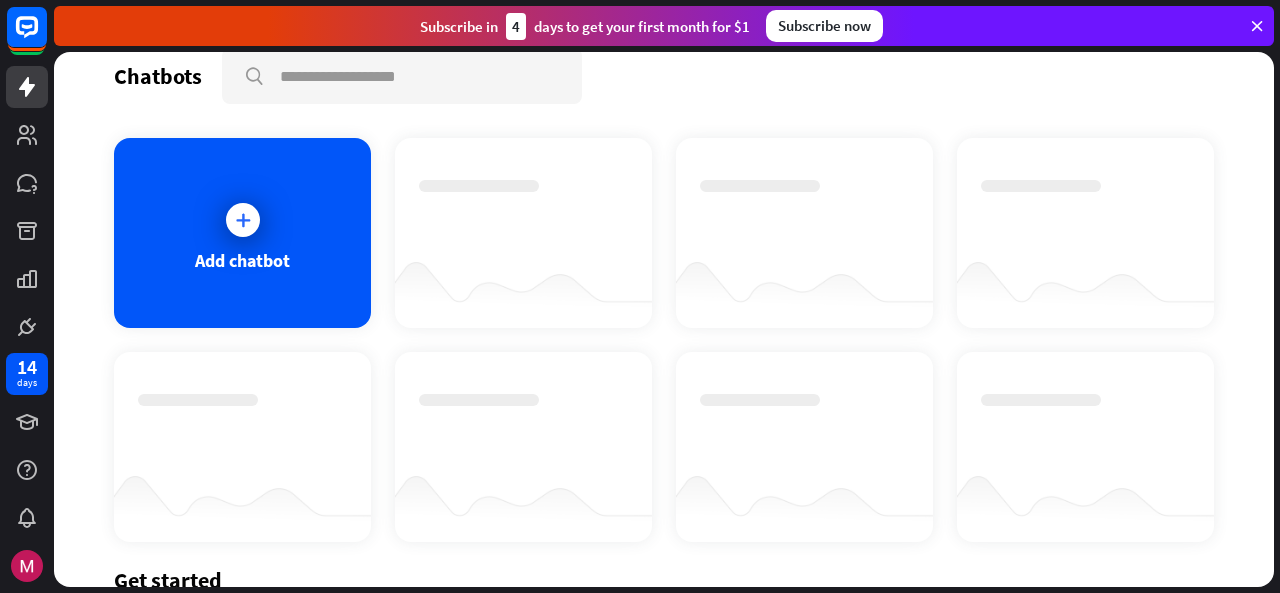 scroll, scrollTop: 29, scrollLeft: 0, axis: vertical 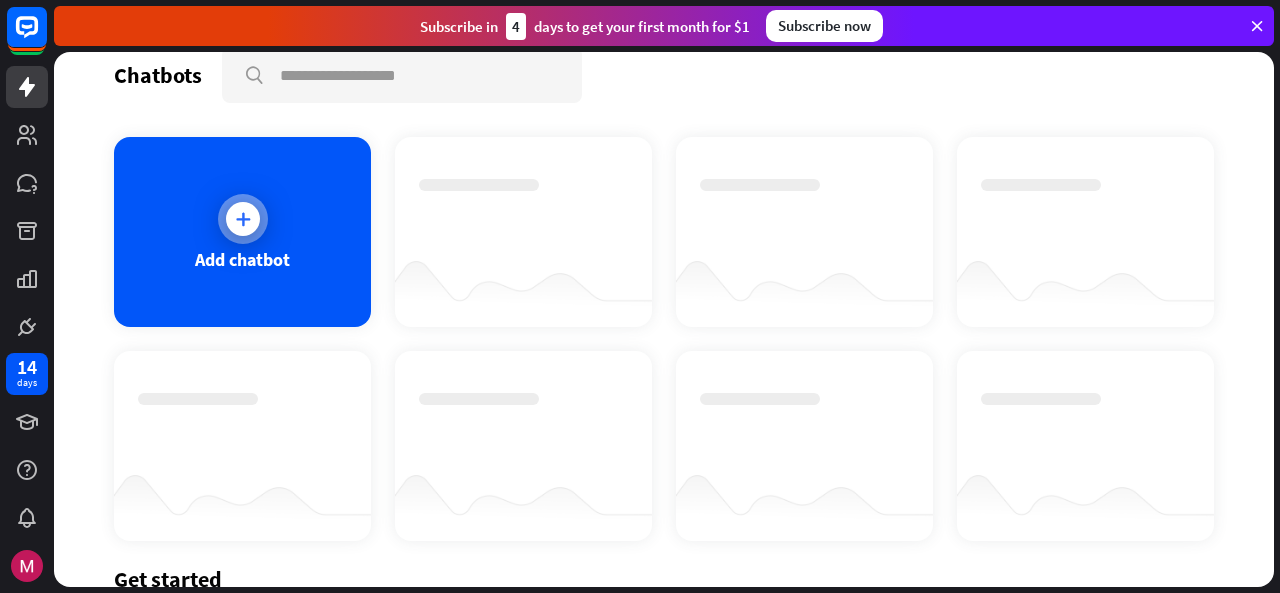 click at bounding box center (243, 219) 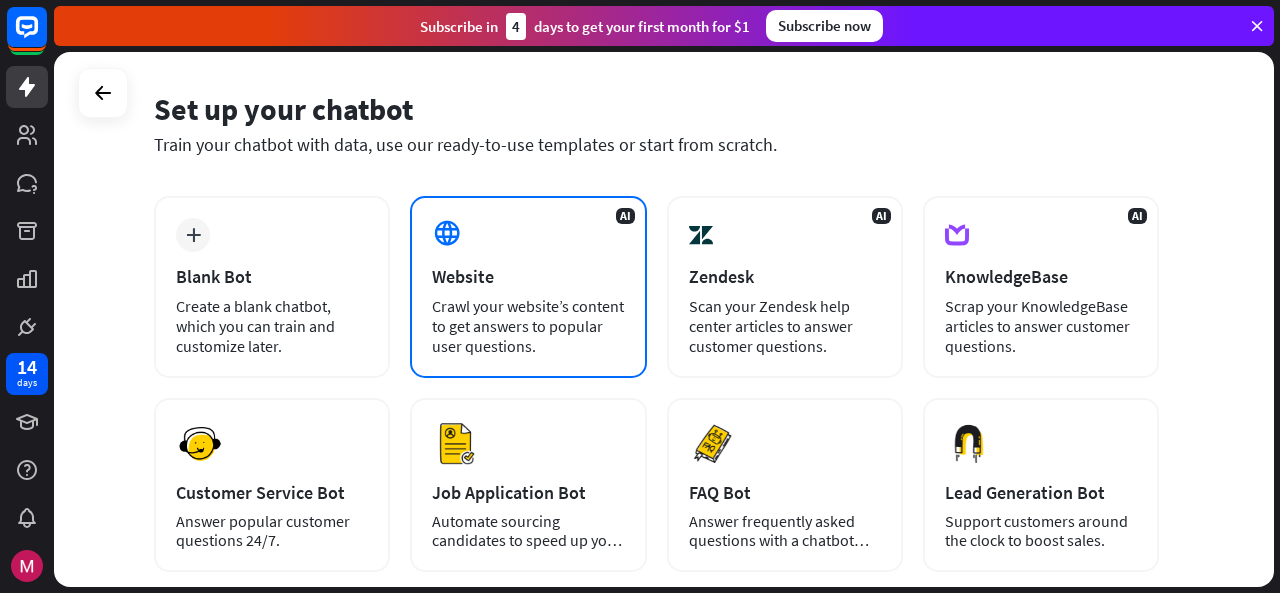 scroll, scrollTop: 84, scrollLeft: 0, axis: vertical 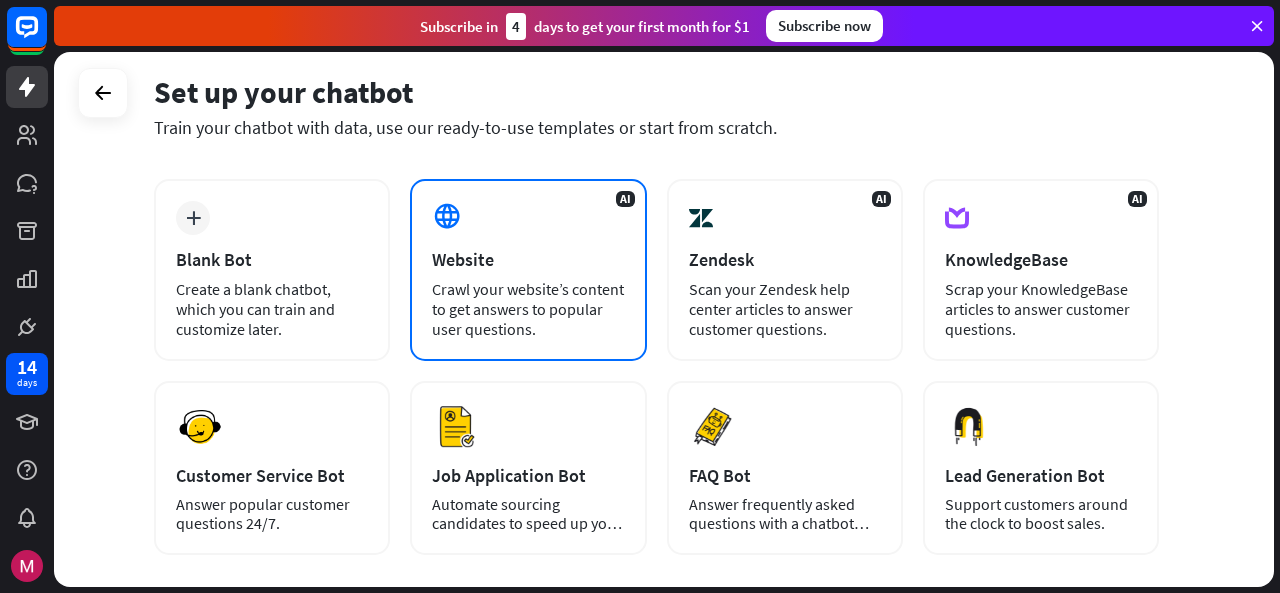 click on "Crawl your website’s content to get answers to
popular user questions." at bounding box center [528, 309] 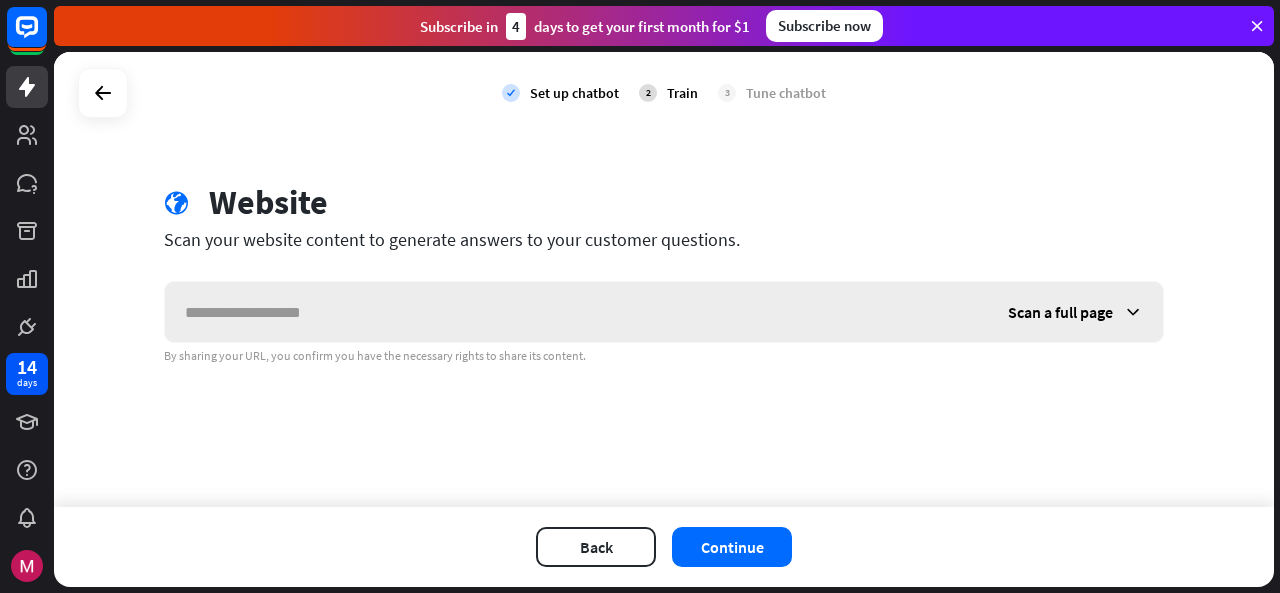 click on "Scan a full page" at bounding box center [1075, 312] 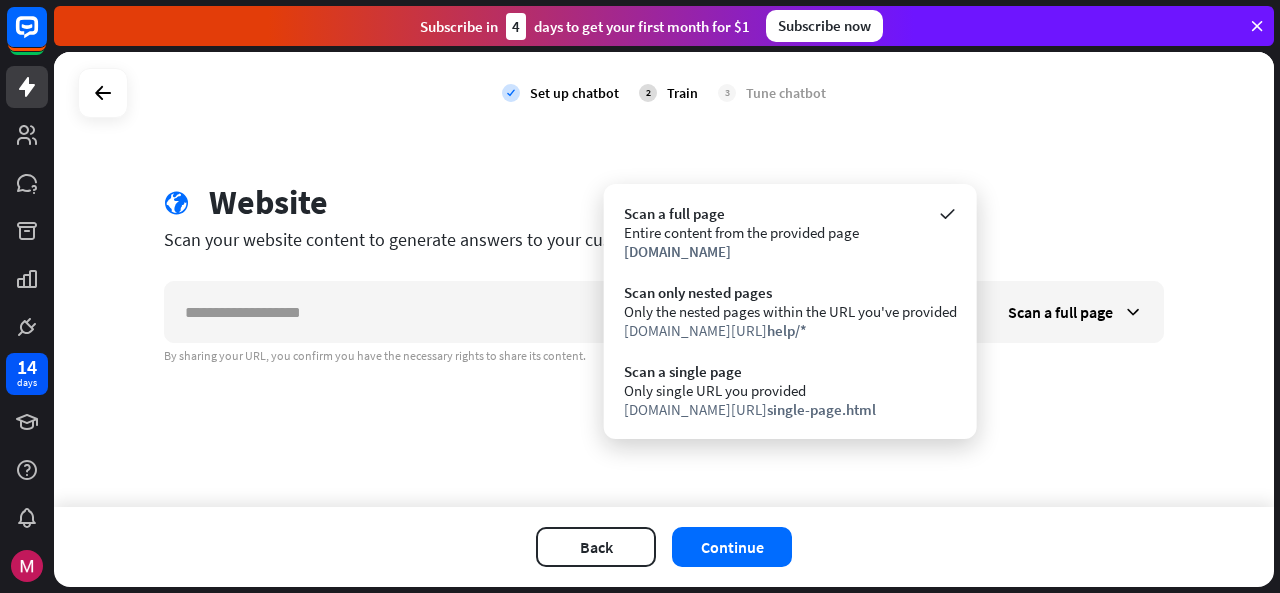 click on "check   Set up chatbot   2   Train   3   Tune chatbot   globe
Website
Scan your website content to generate answers to your customer
questions.
Scan a full page
By sharing your URL, you confirm you have the necessary rights to
share its content." at bounding box center [664, 279] 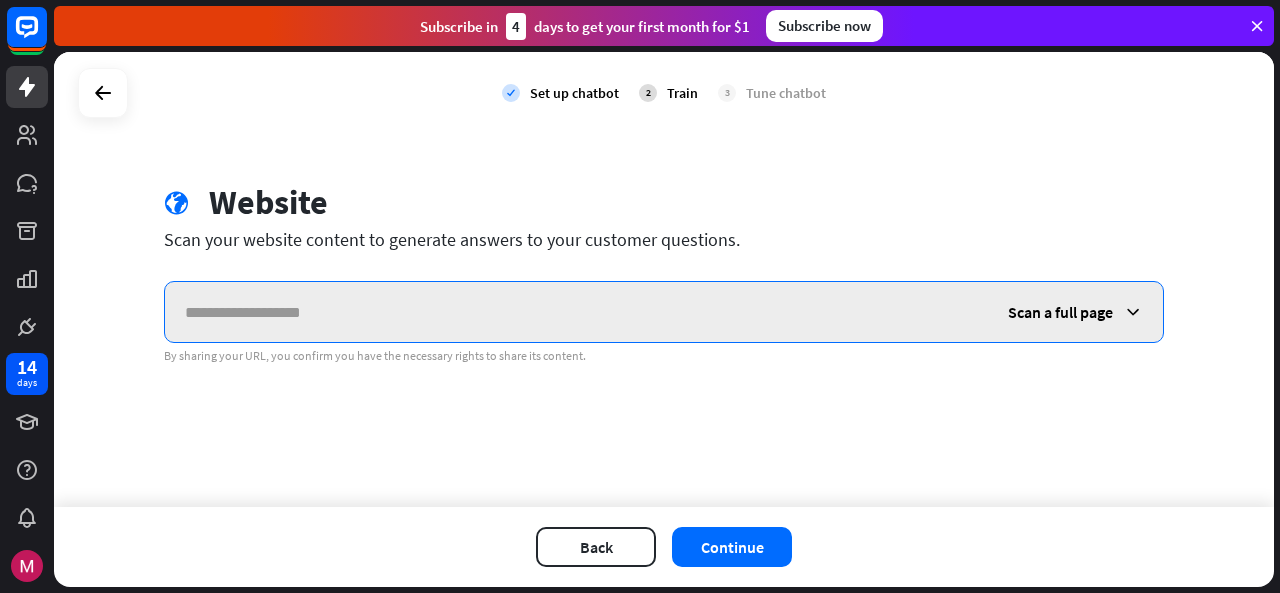 click at bounding box center (576, 312) 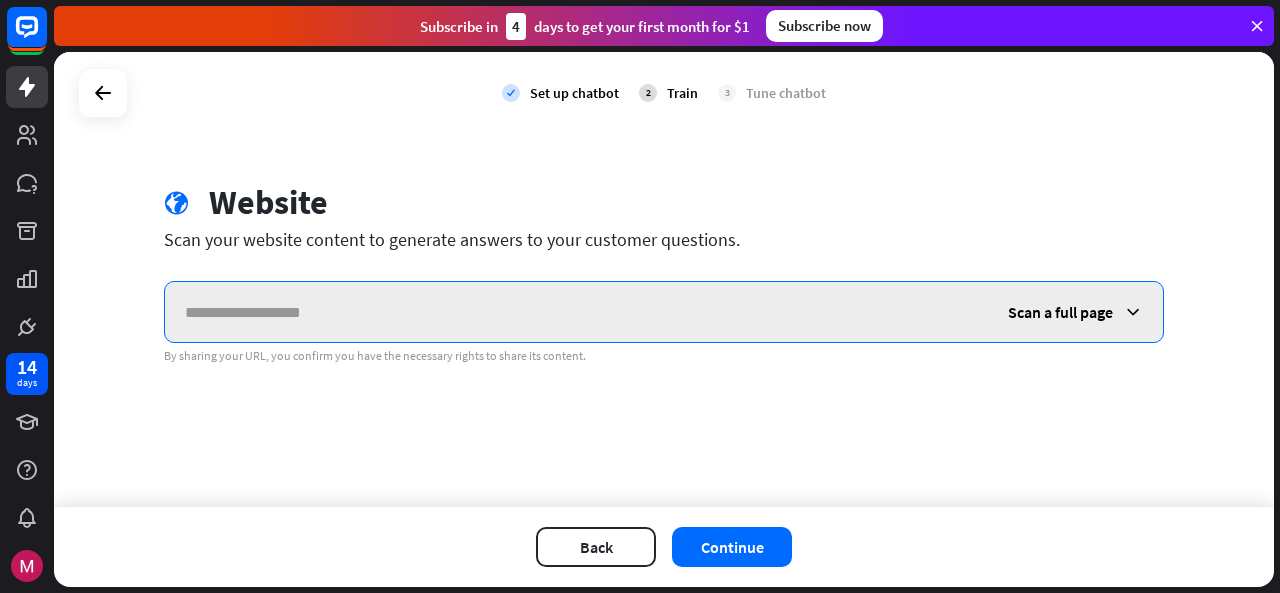 click at bounding box center (576, 312) 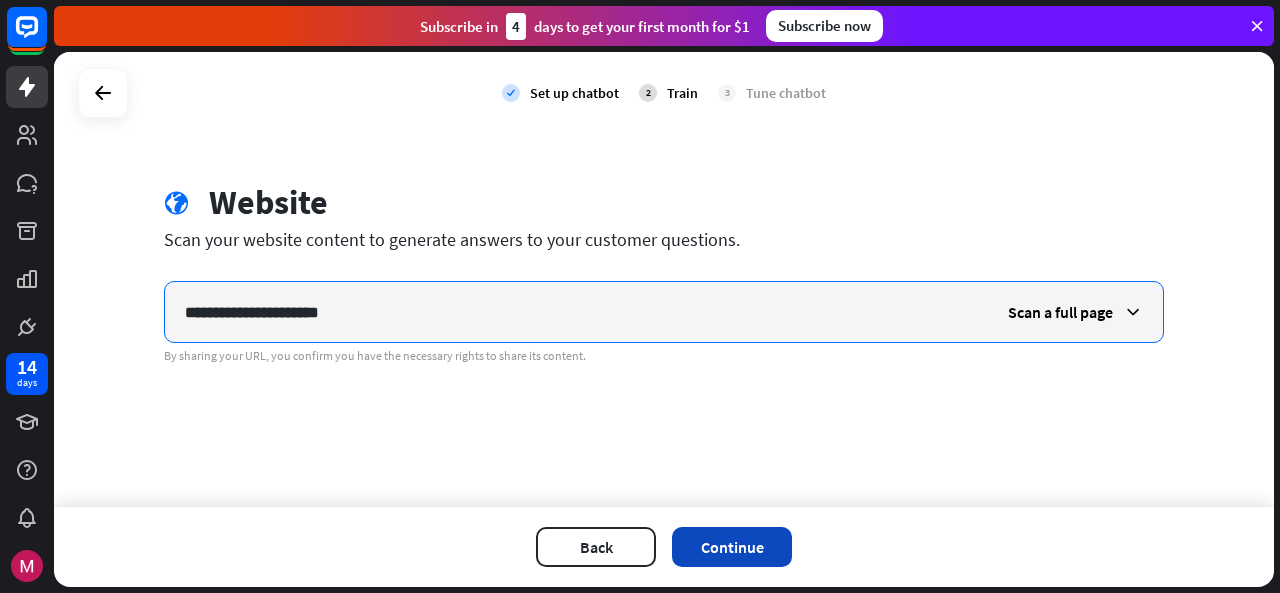 type on "**********" 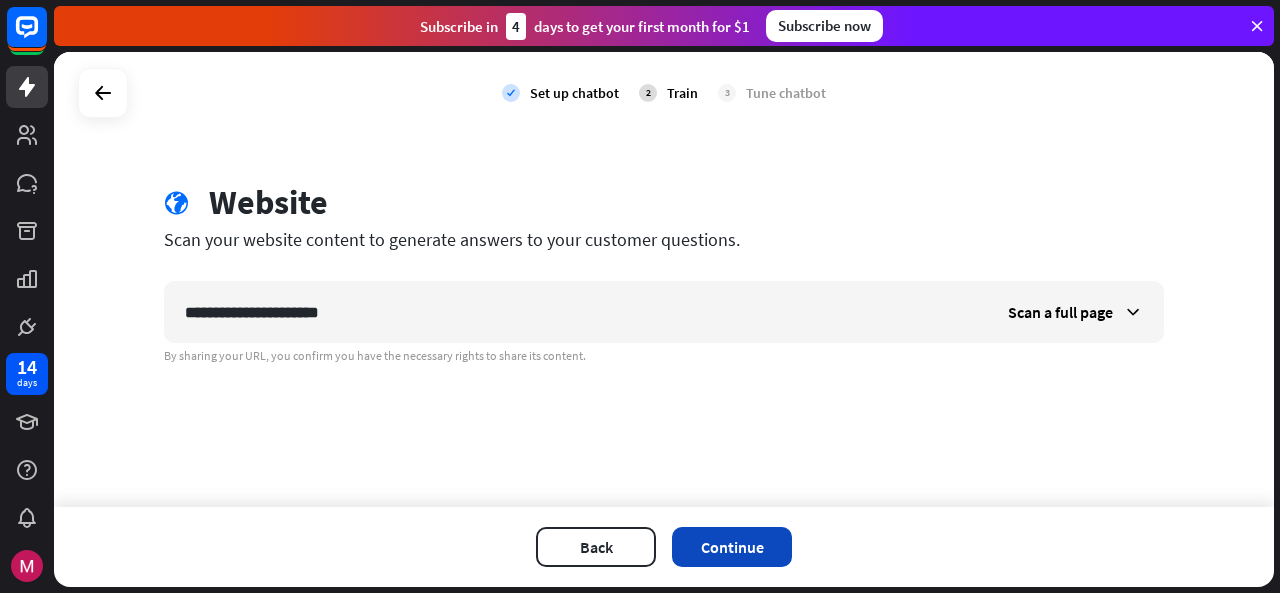 click on "Continue" at bounding box center (732, 547) 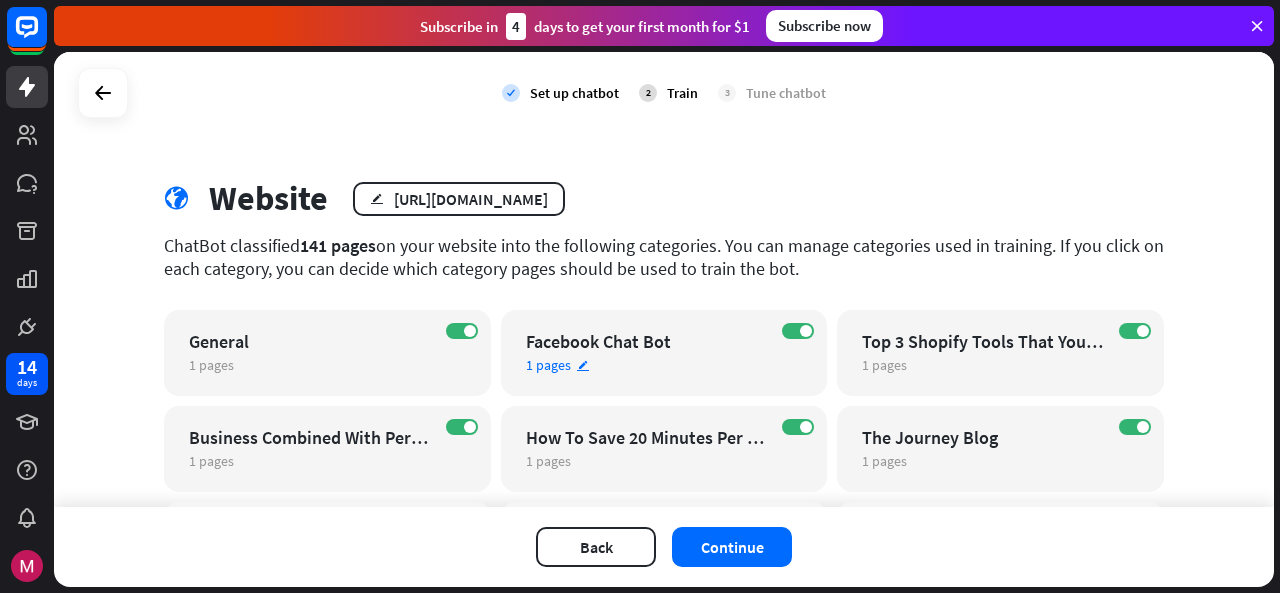 scroll, scrollTop: 0, scrollLeft: 0, axis: both 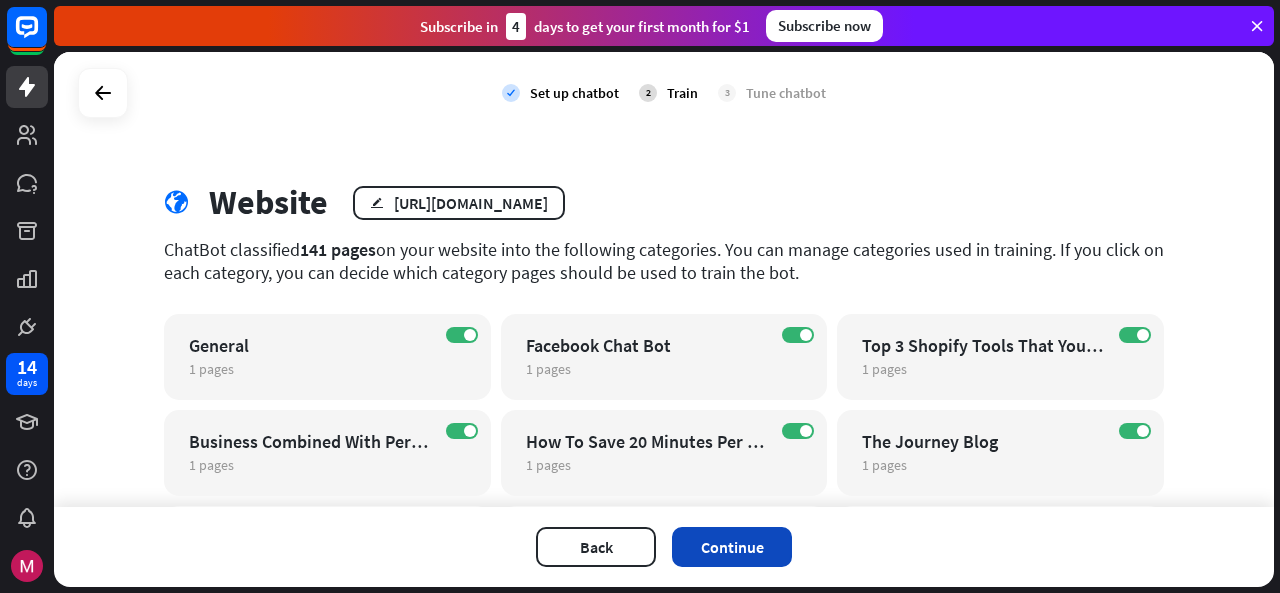 click on "Continue" at bounding box center (732, 547) 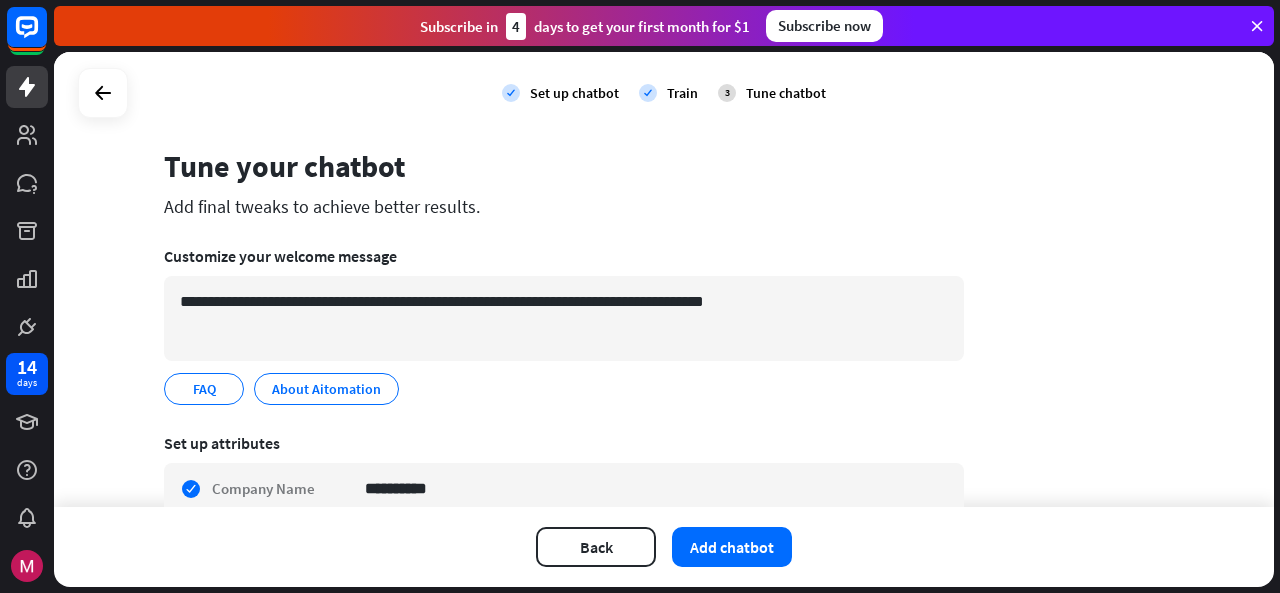 scroll, scrollTop: 36, scrollLeft: 0, axis: vertical 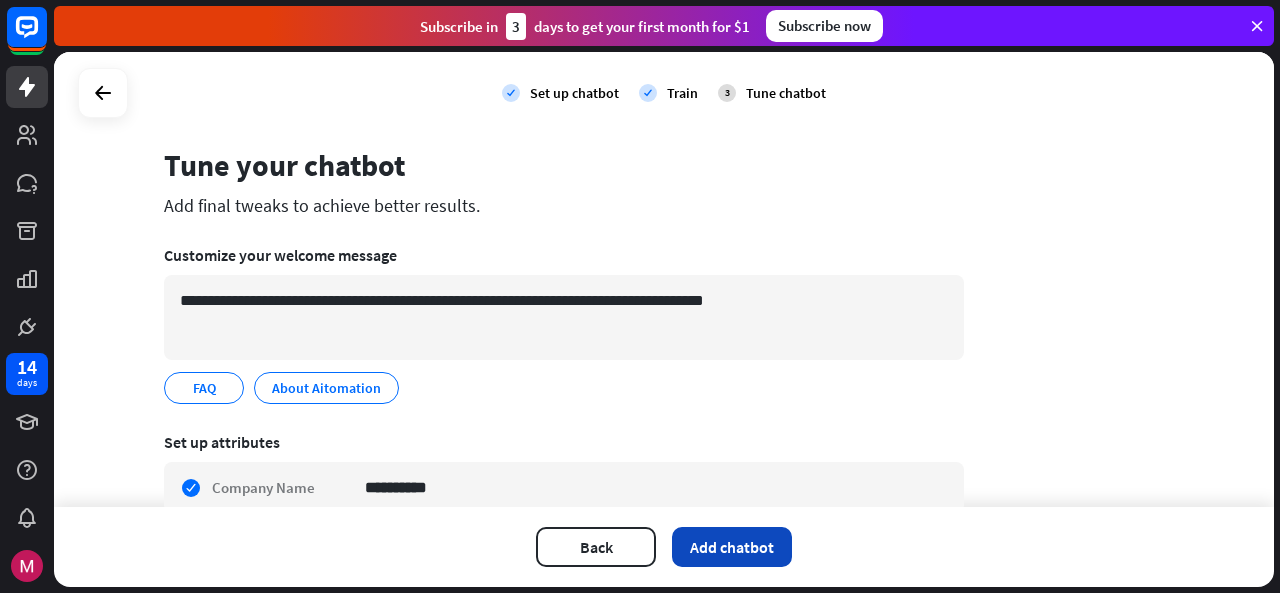 click on "Add chatbot" at bounding box center [732, 547] 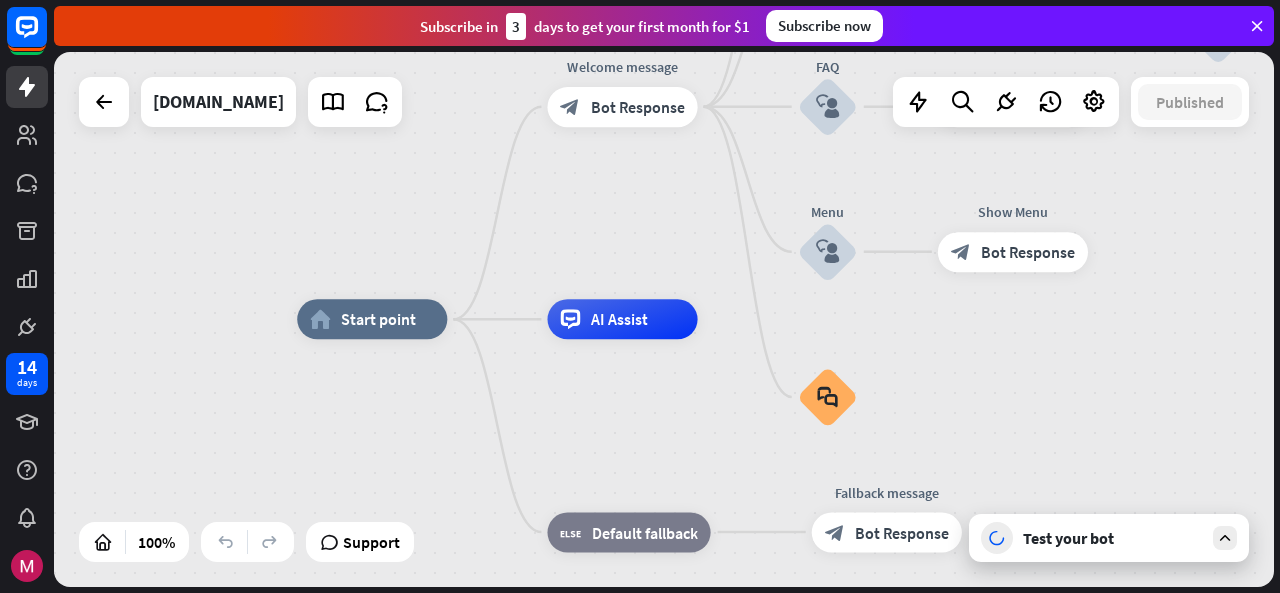 click on "Test your bot" at bounding box center [1113, 538] 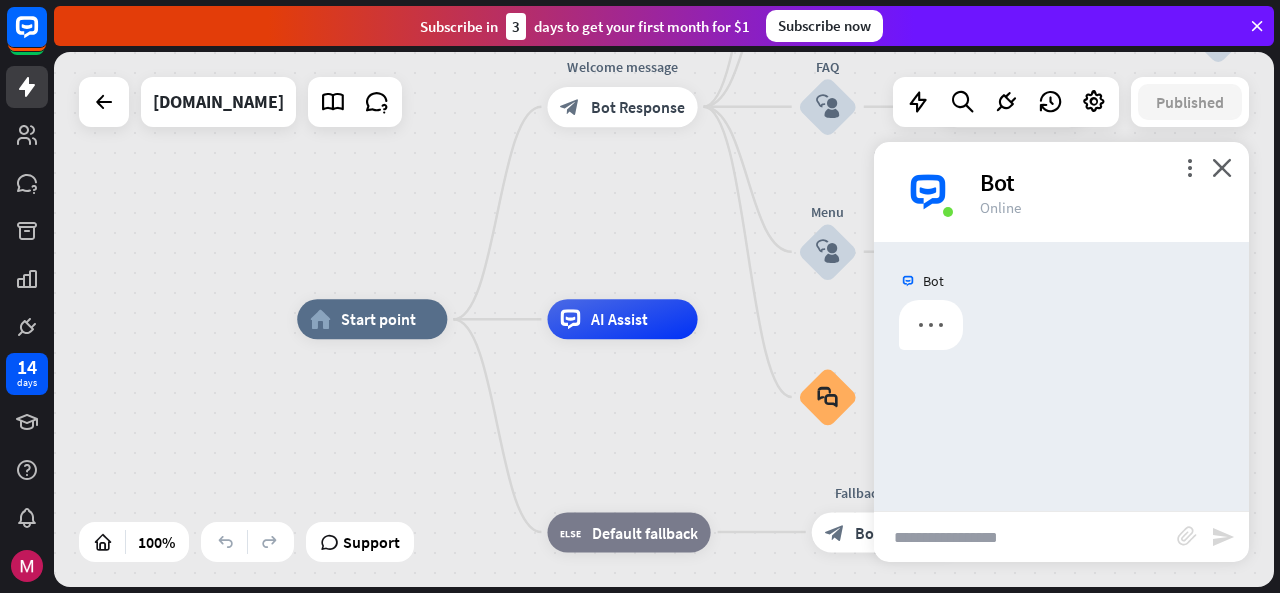 click at bounding box center [1025, 537] 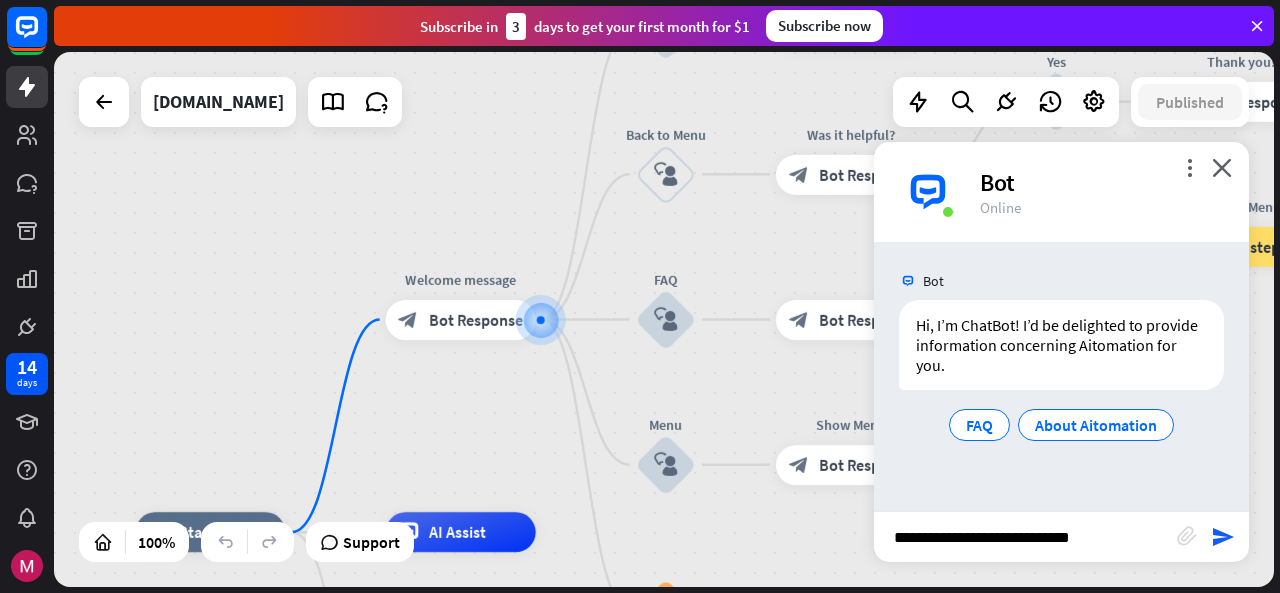 type on "**********" 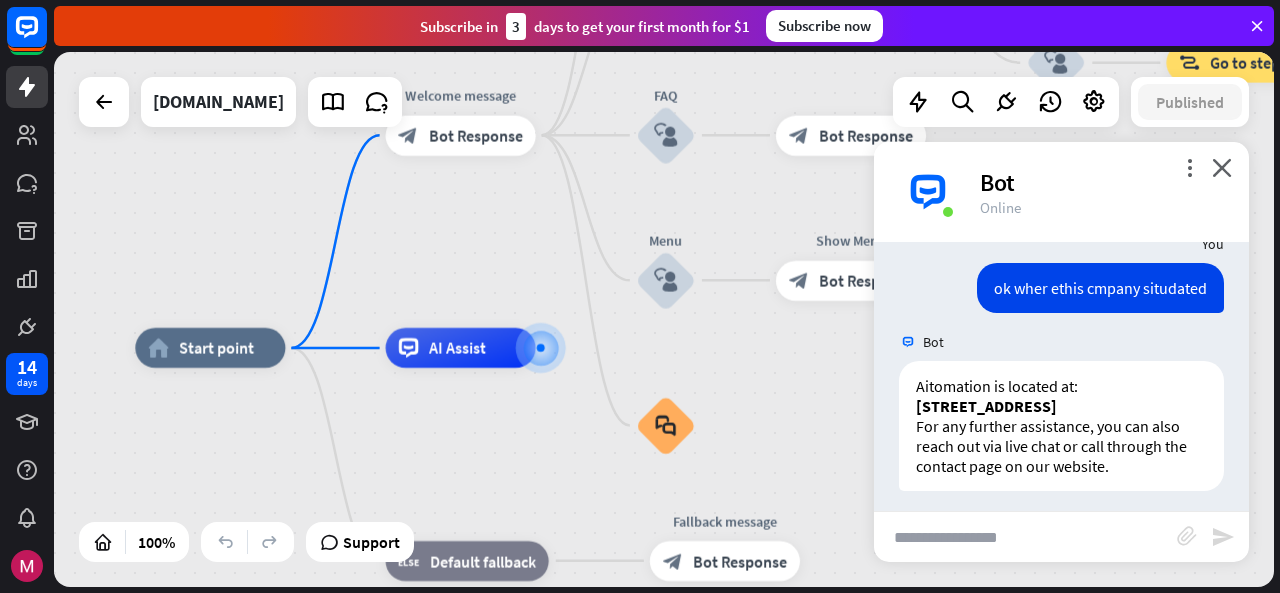 scroll, scrollTop: 224, scrollLeft: 0, axis: vertical 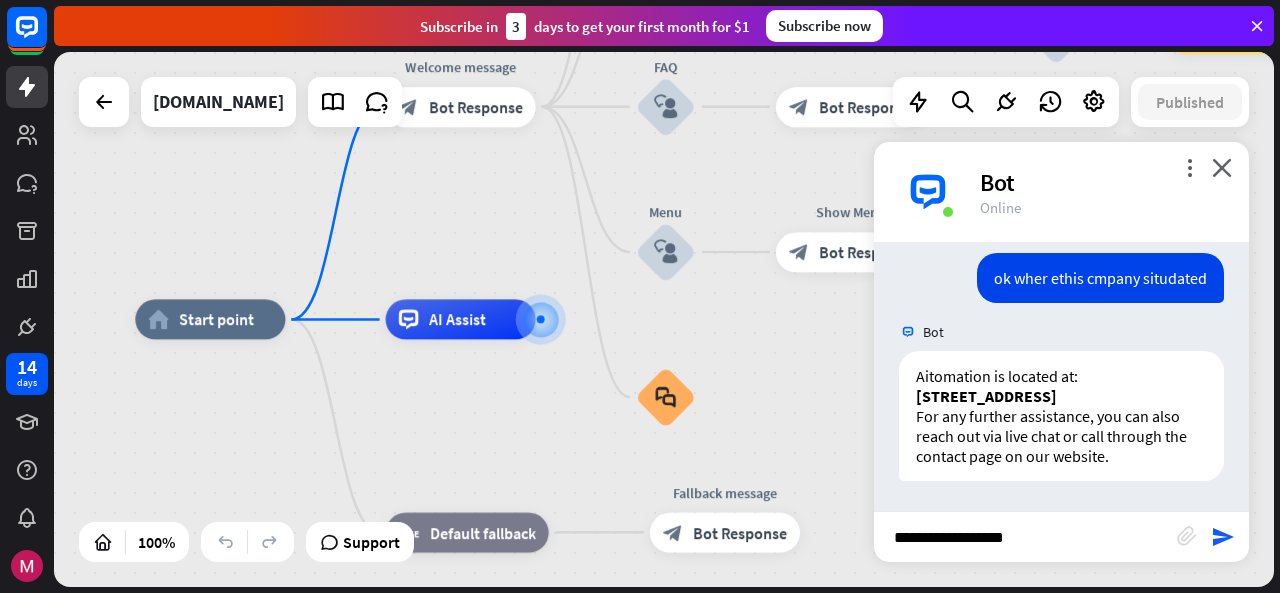 type on "**********" 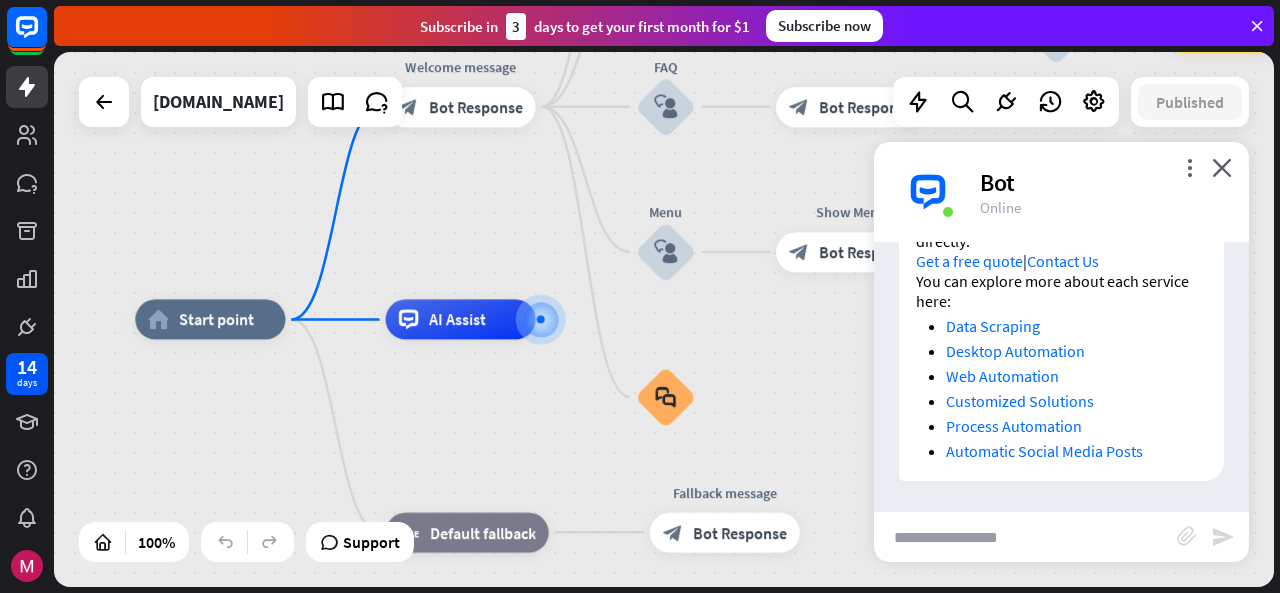 scroll, scrollTop: 1685, scrollLeft: 0, axis: vertical 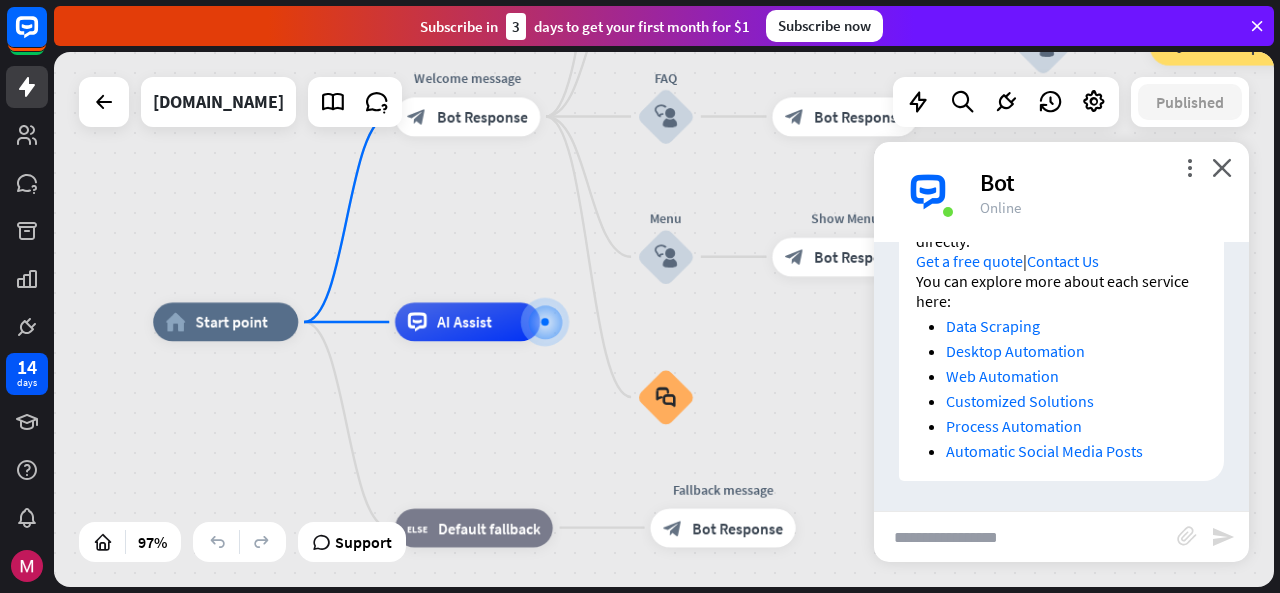 click at bounding box center (1025, 537) 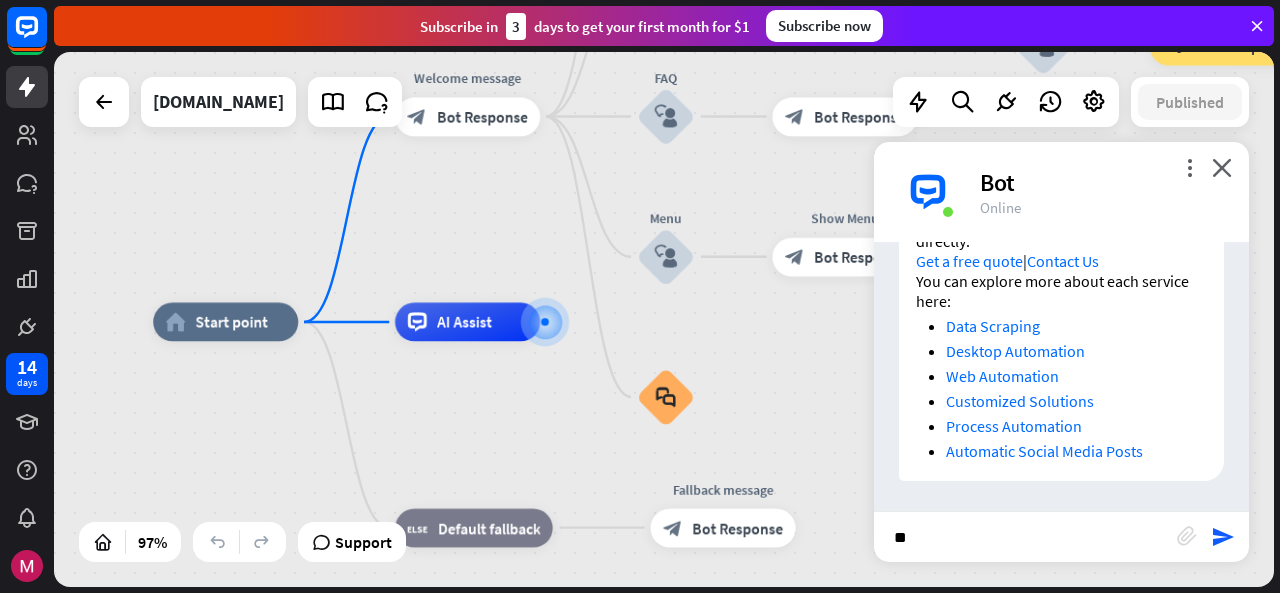 type on "*" 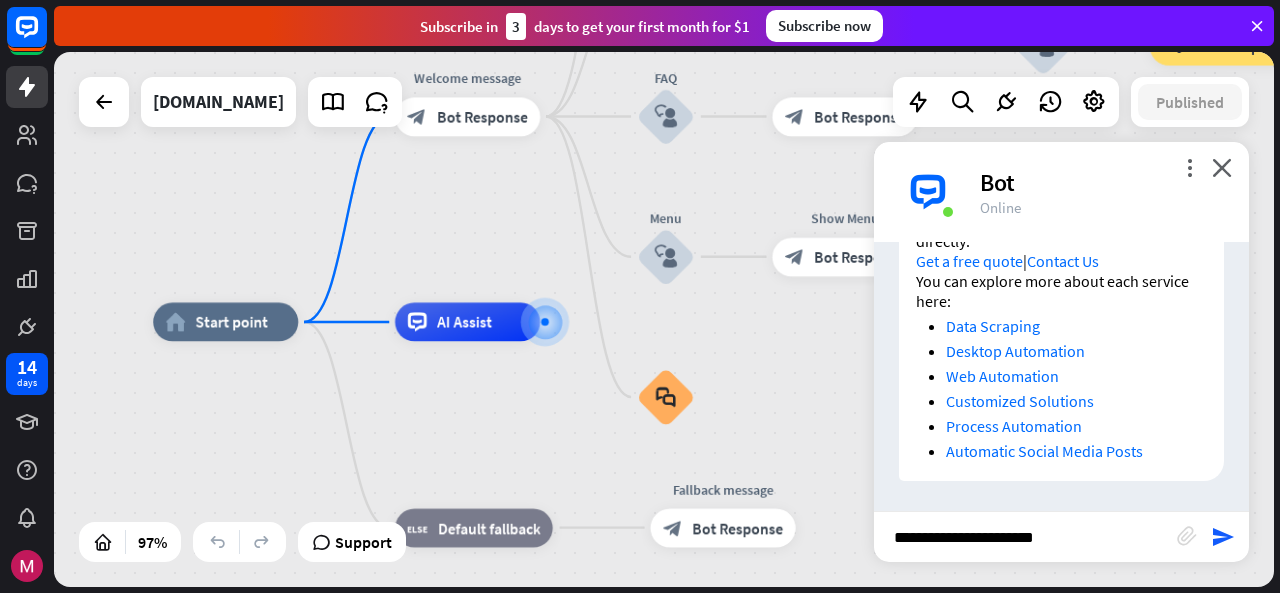 type on "**********" 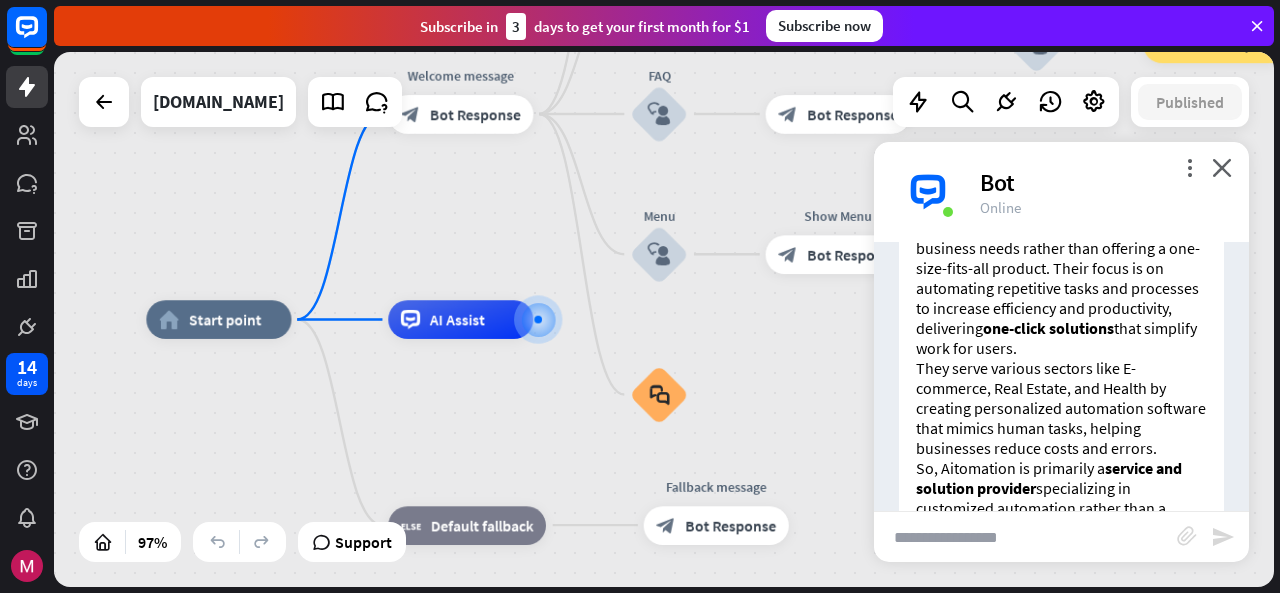 scroll, scrollTop: 2261, scrollLeft: 0, axis: vertical 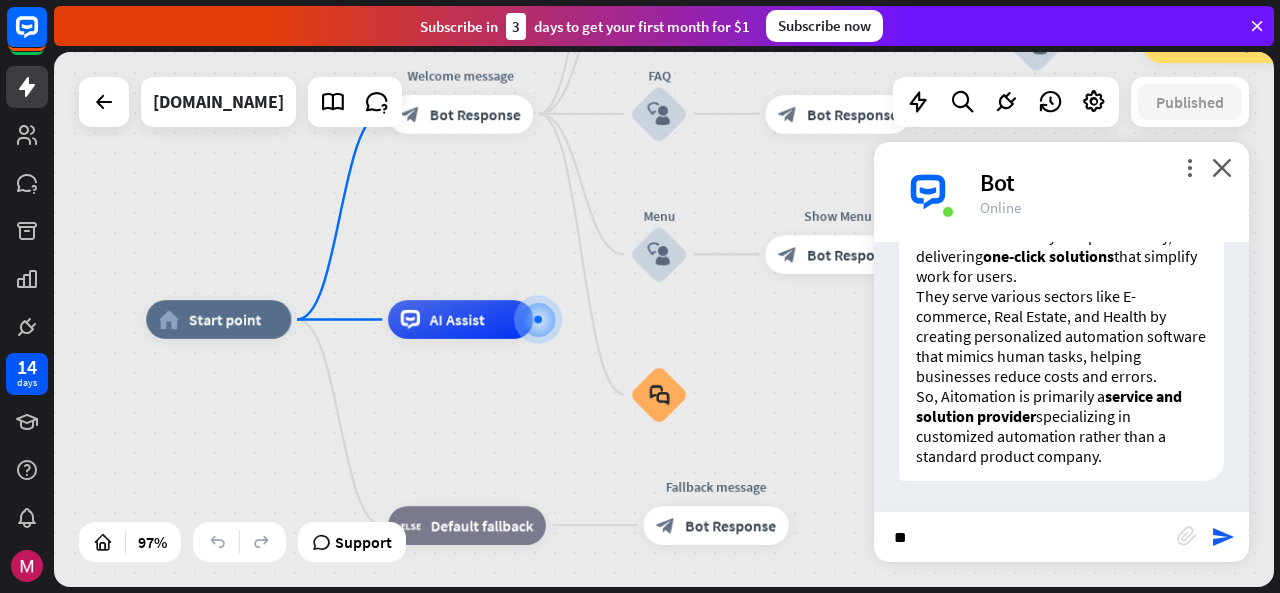 type on "*" 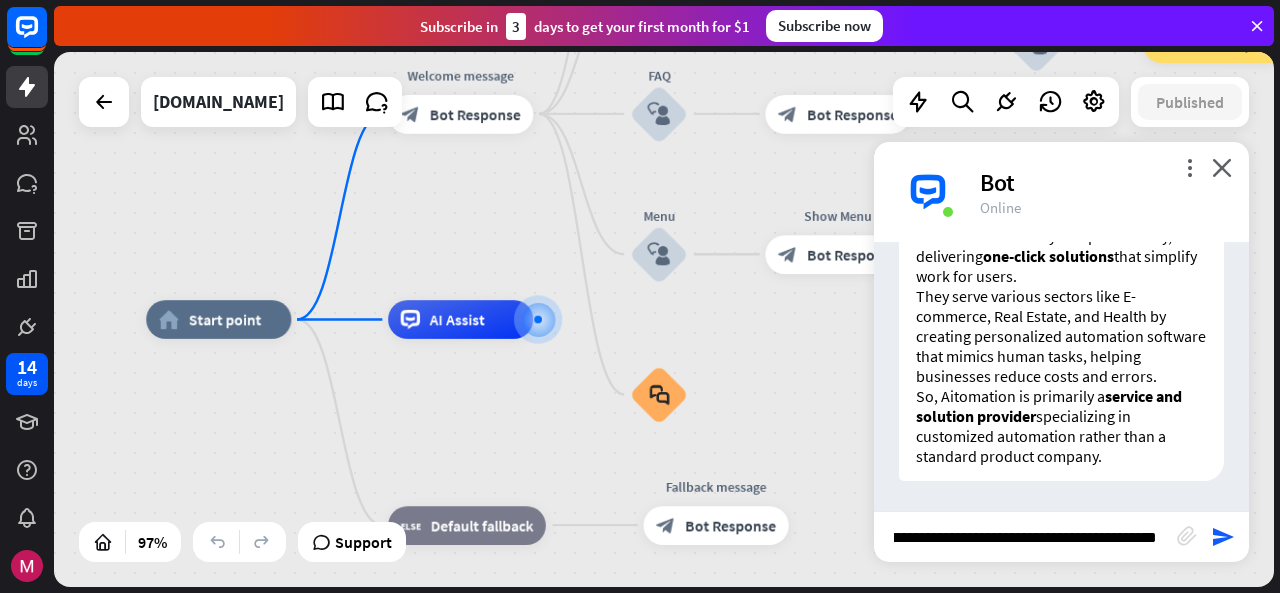scroll, scrollTop: 0, scrollLeft: 129, axis: horizontal 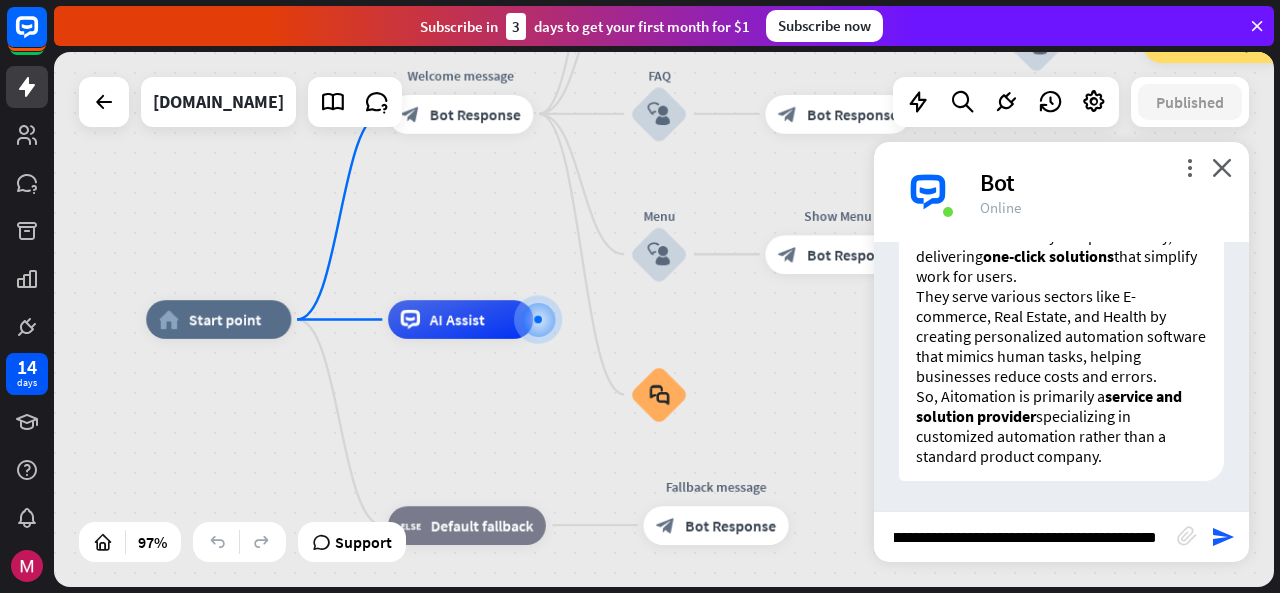 type on "**********" 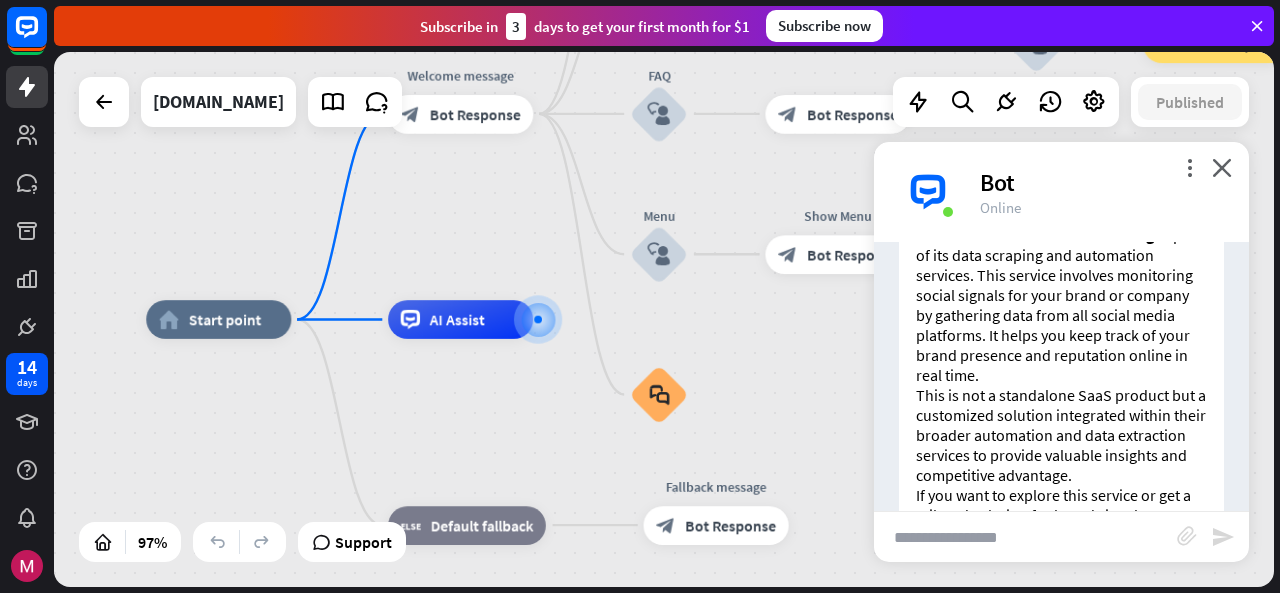 scroll, scrollTop: 2857, scrollLeft: 0, axis: vertical 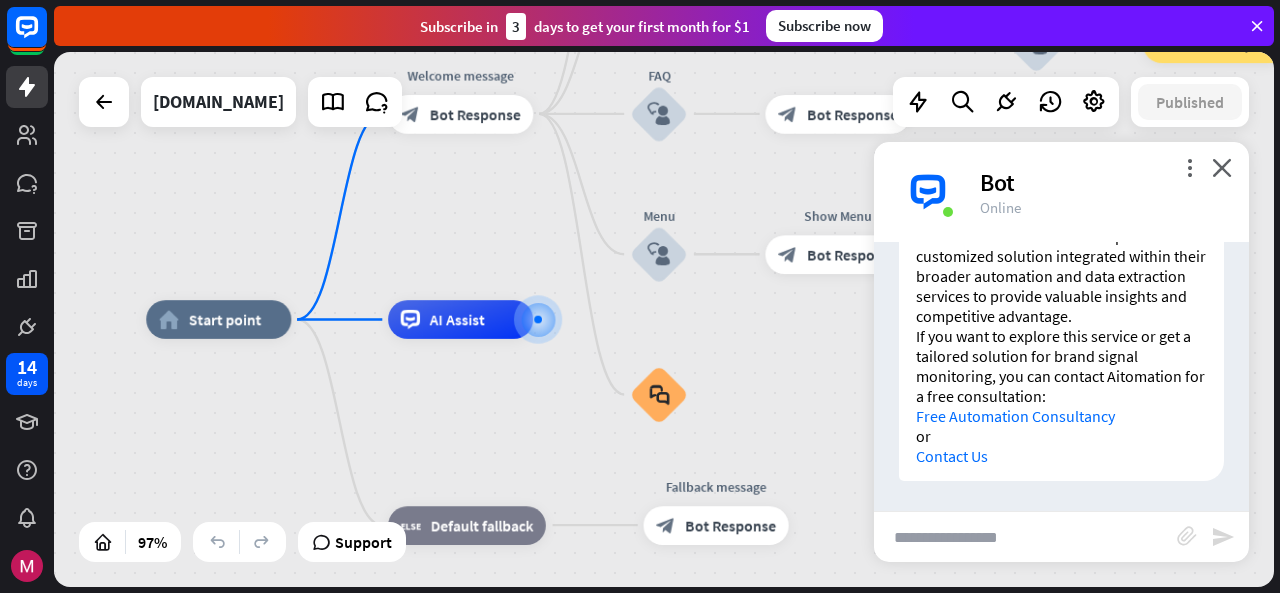 click on "Bot" at bounding box center [1102, 182] 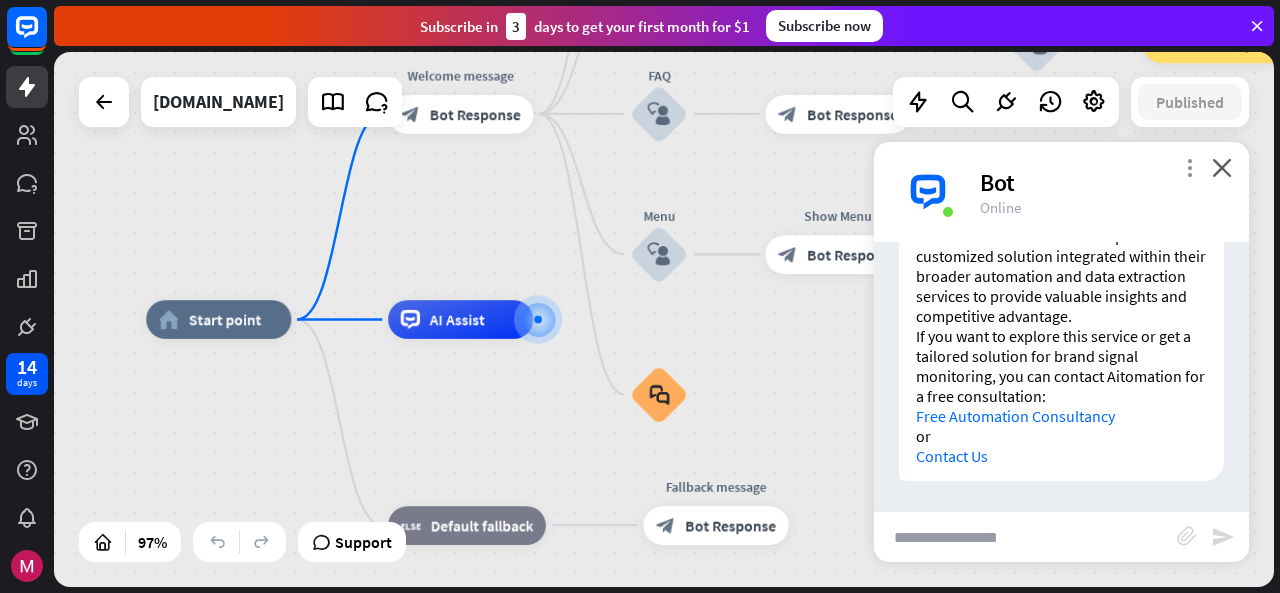 click on "more_vert" at bounding box center (1189, 167) 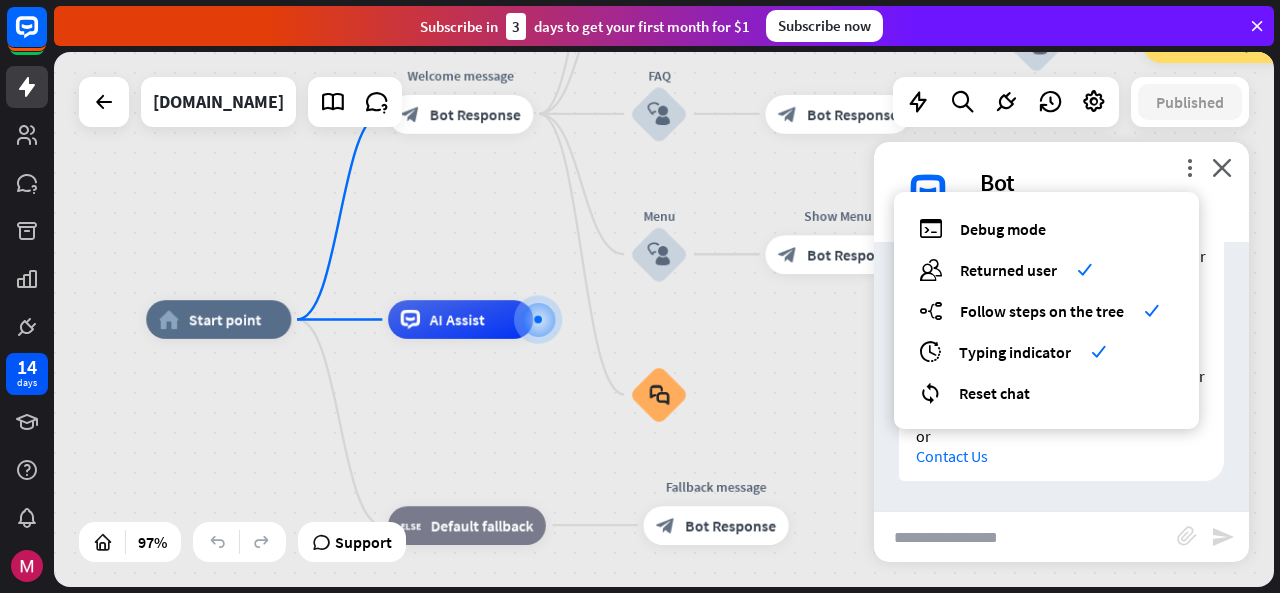 click on "Aitomation offers  Brand Monitoring  as part of its data scraping and automation services. This service involves monitoring social signals for your brand or company by gathering data from all social media platforms. It helps you keep track of your brand presence and reputation online in real time.
This is not a standalone SaaS product but a customized solution integrated within their broader automation and data extraction services to provide valuable insights and competitive advantage.
If you want to explore this service or get a tailored solution for brand signal monitoring, you can contact Aitomation for a free consultation: Free Automation Consultancy or Contact Us
[DATE] 5:54 PM
Show JSON" at bounding box center [1061, 271] 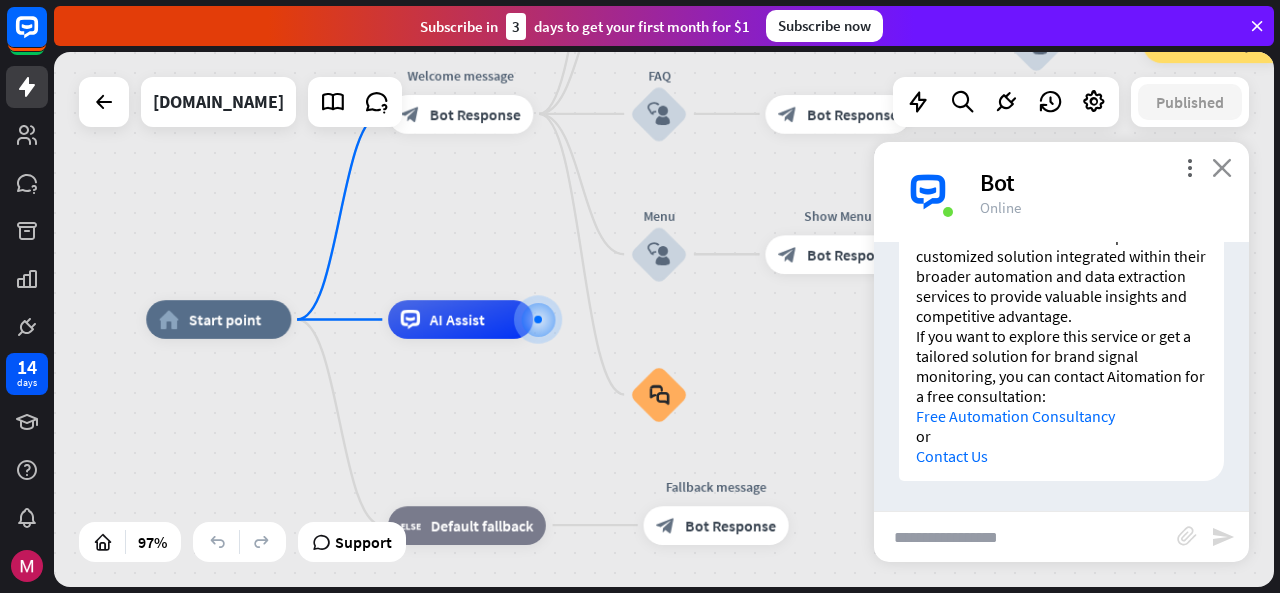 click on "close" at bounding box center (1222, 167) 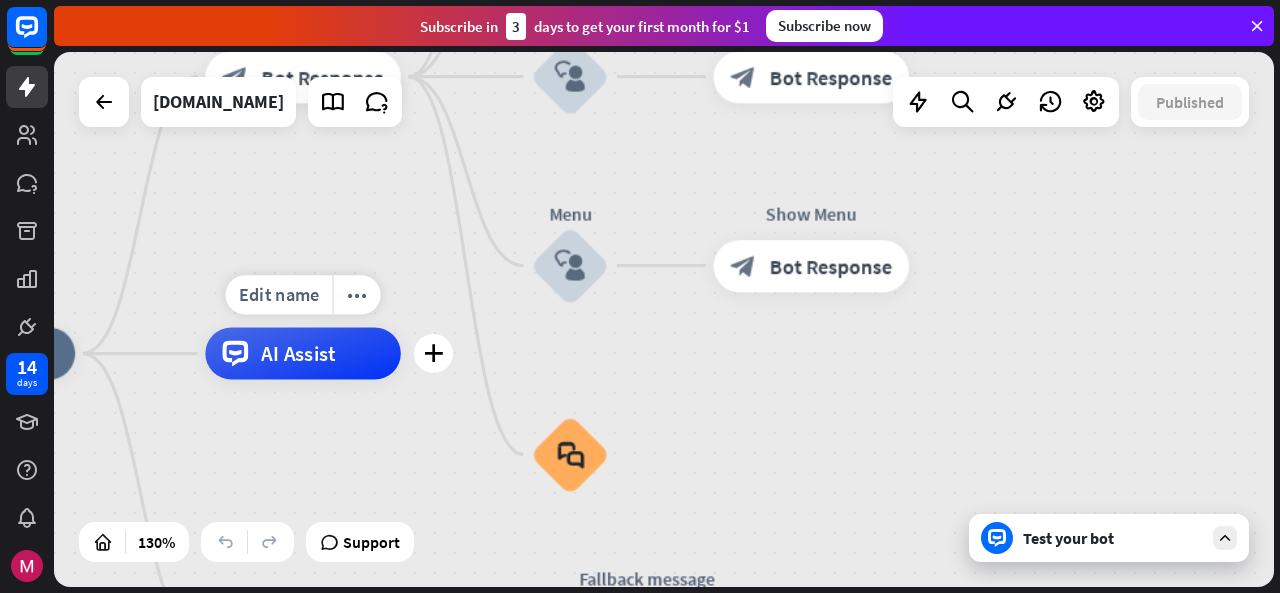 click on "AI Assist" at bounding box center [302, 353] 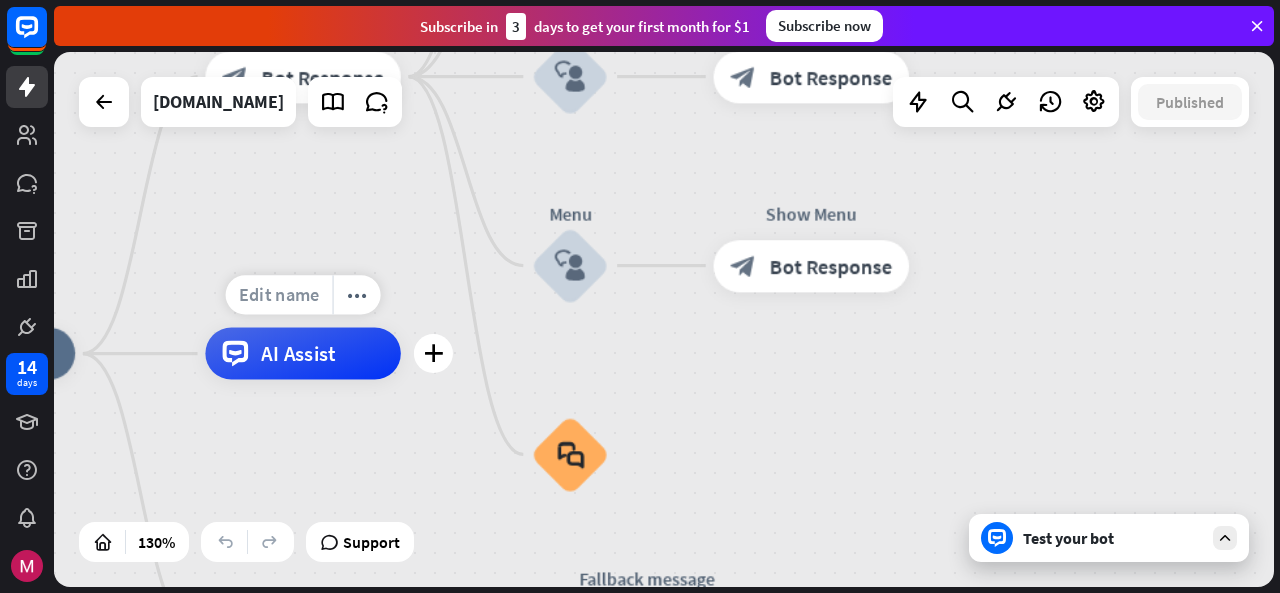 click on "Edit name" at bounding box center (279, 294) 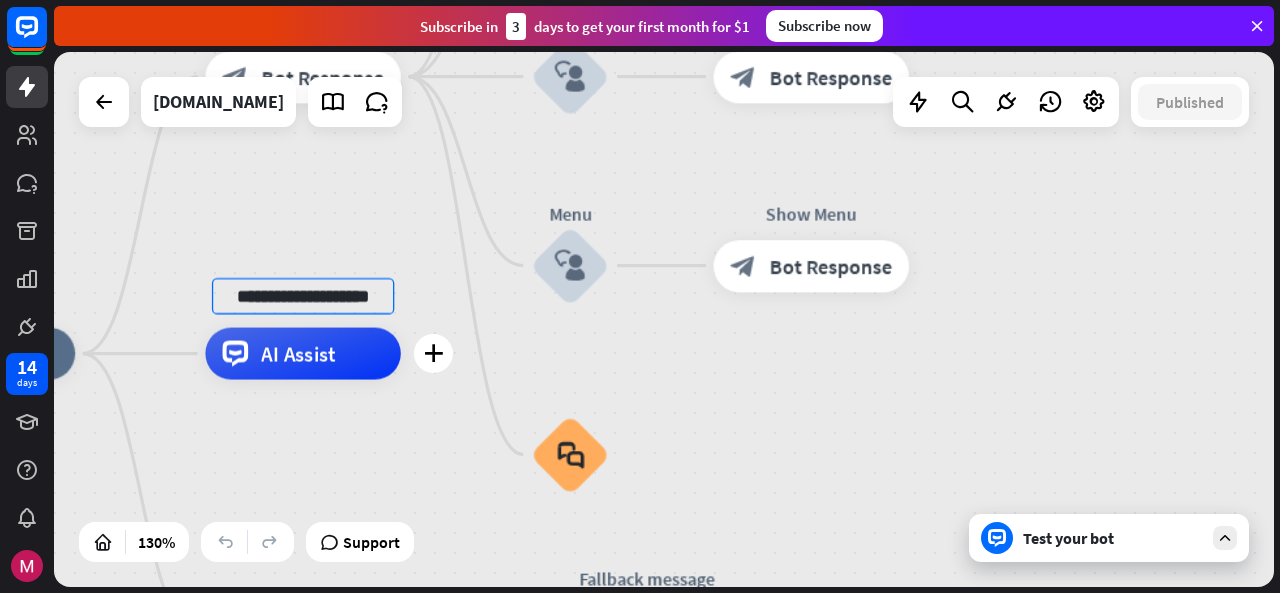 scroll, scrollTop: 0, scrollLeft: 5, axis: horizontal 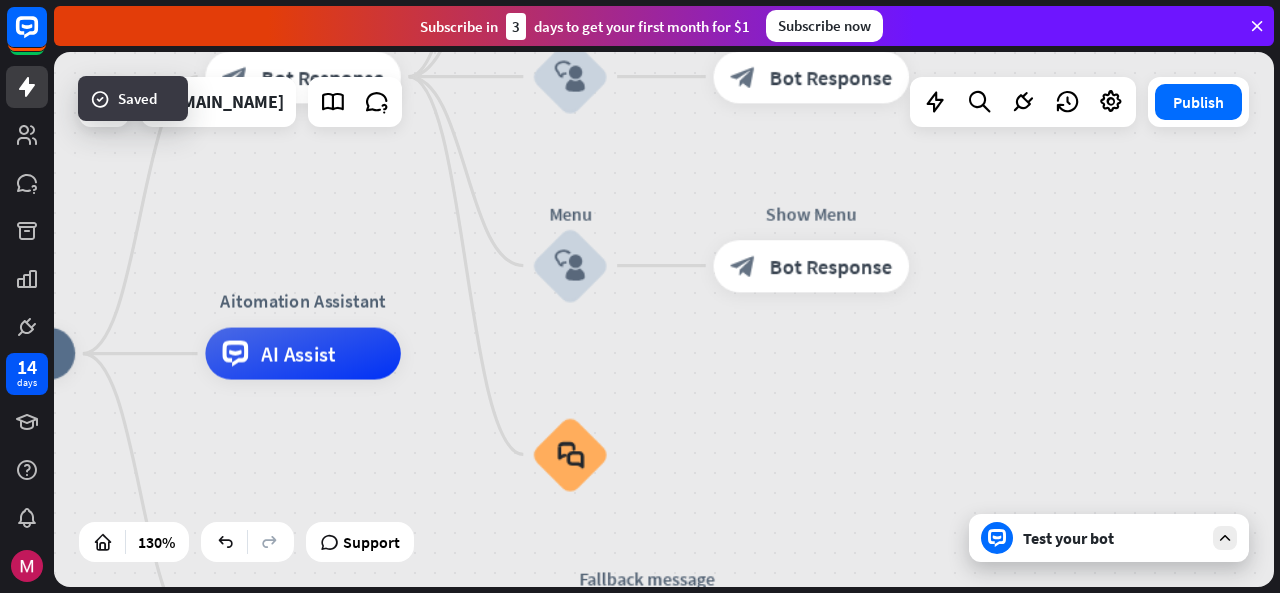 click on "Test your bot" at bounding box center (1109, 538) 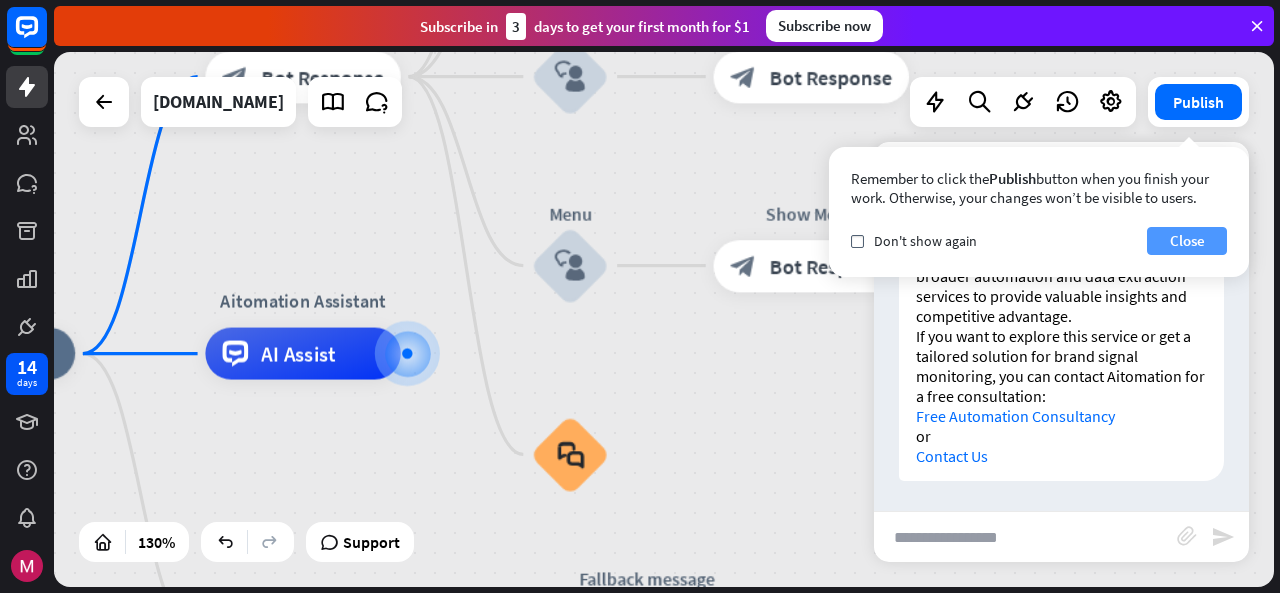 click on "Close" at bounding box center [1187, 241] 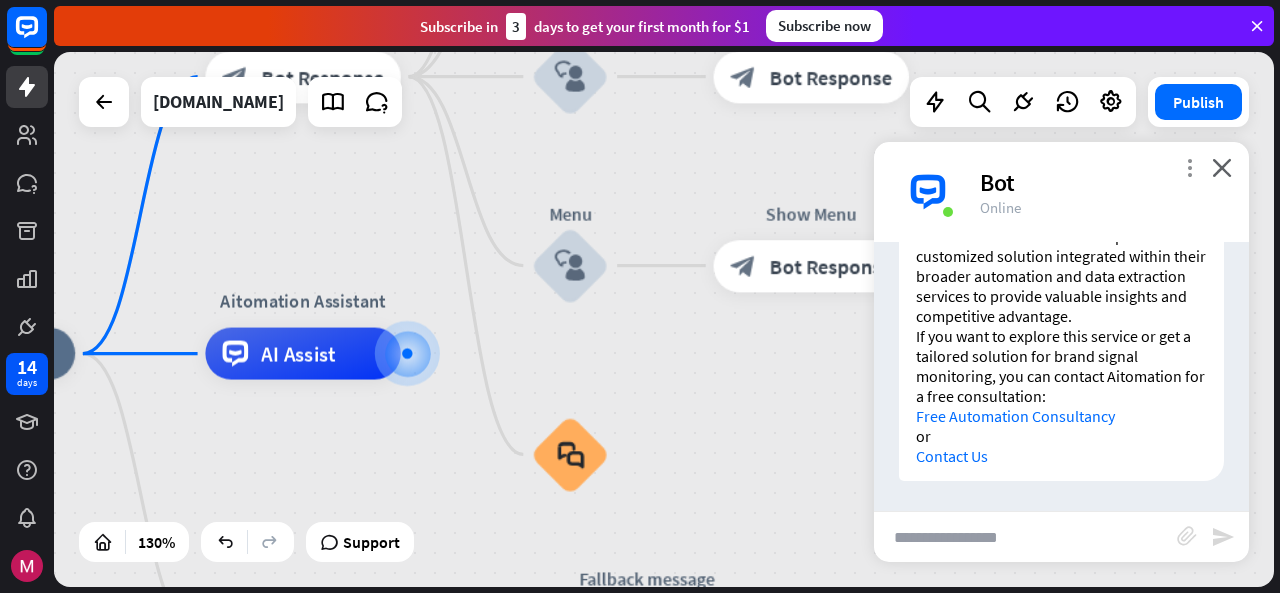 click on "more_vert" at bounding box center (1189, 167) 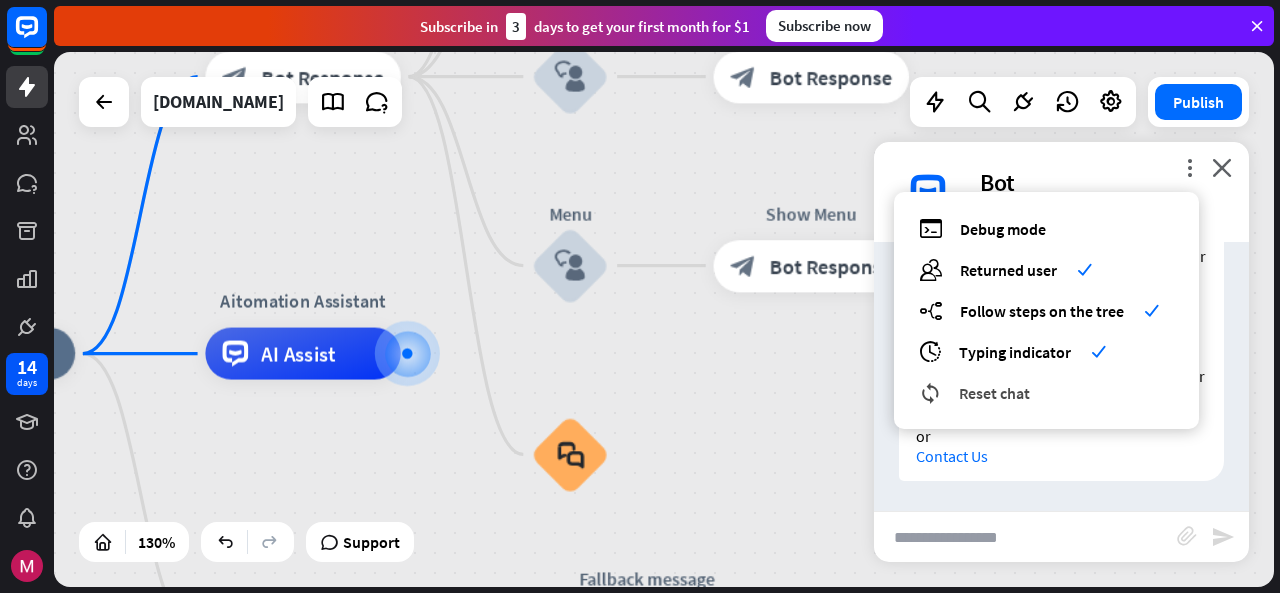 click on "reset_chat   Reset chat" at bounding box center [1046, 392] 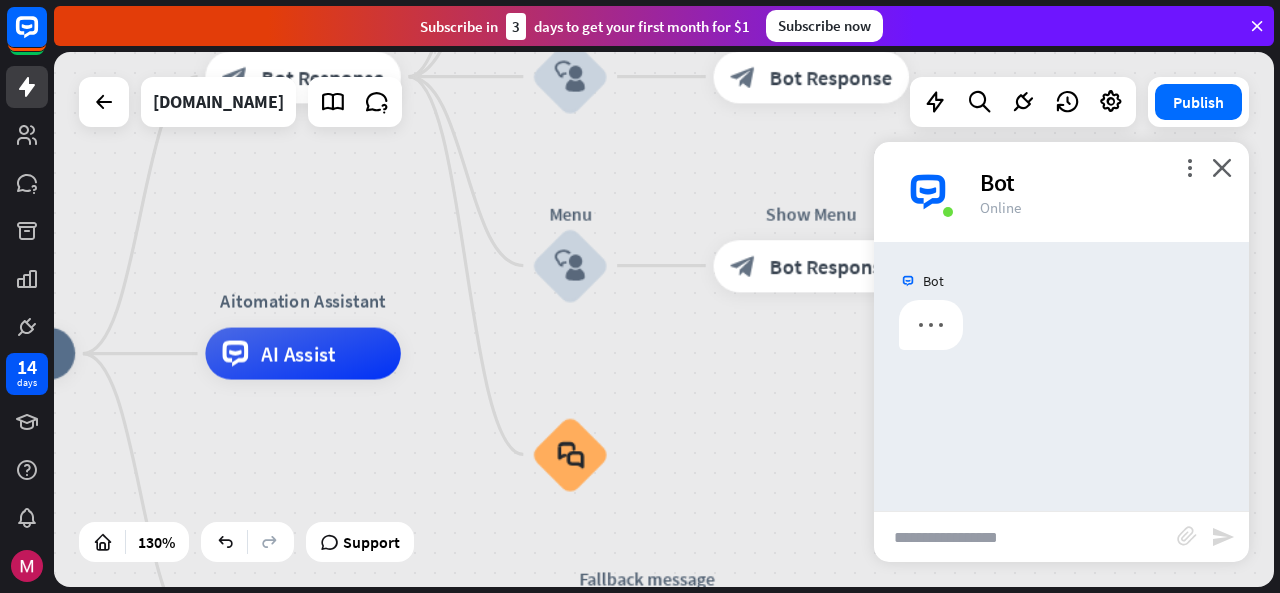 scroll, scrollTop: 0, scrollLeft: 0, axis: both 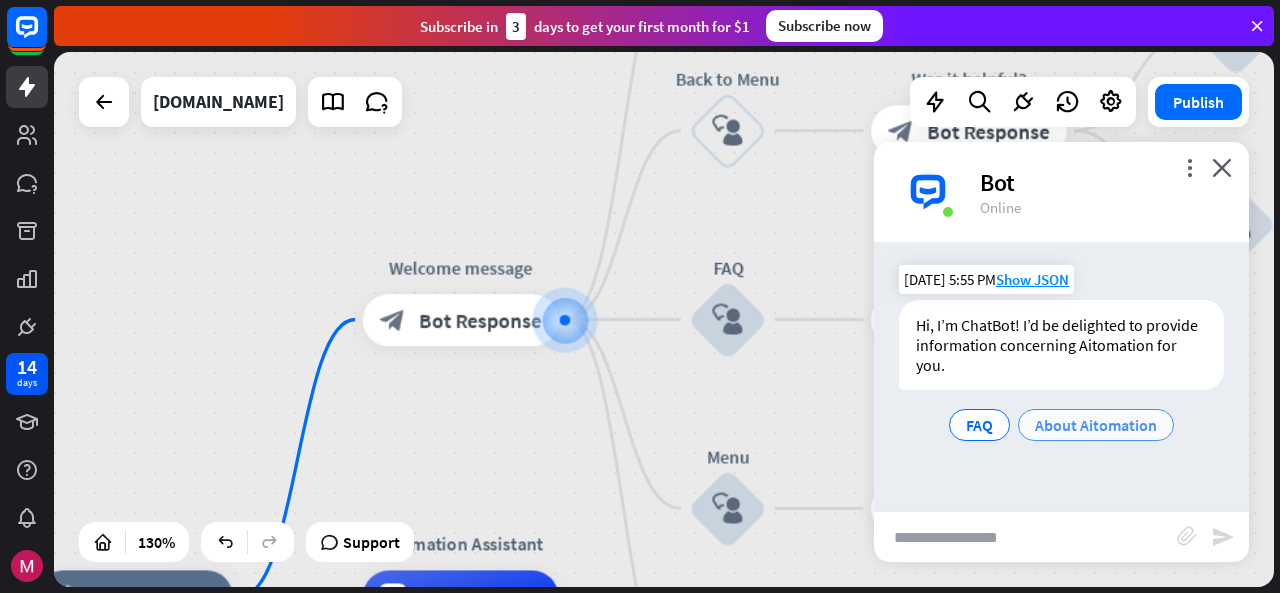 click on "About Aitomation" at bounding box center (1096, 425) 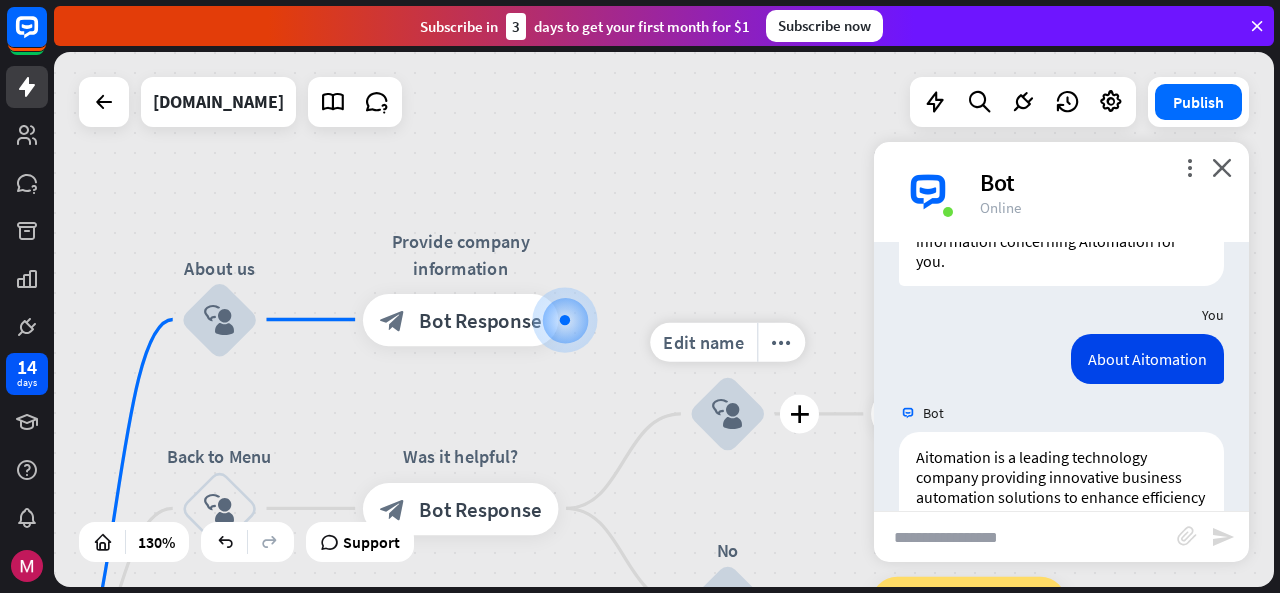 scroll, scrollTop: 219, scrollLeft: 0, axis: vertical 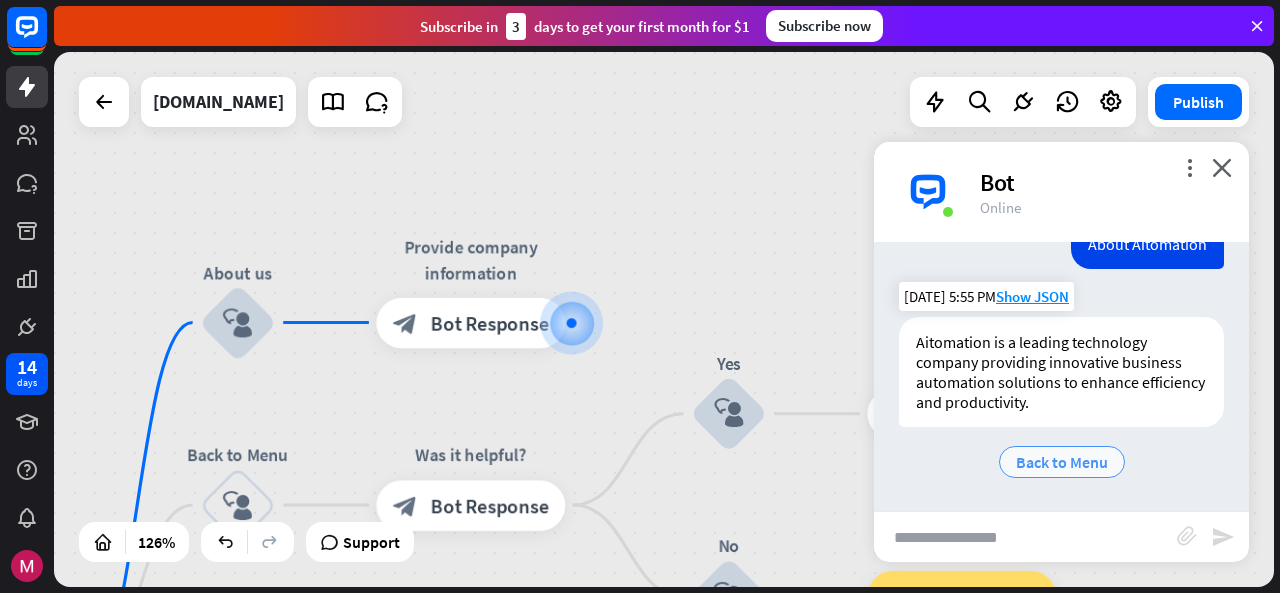 click on "Back to Menu" at bounding box center (1062, 462) 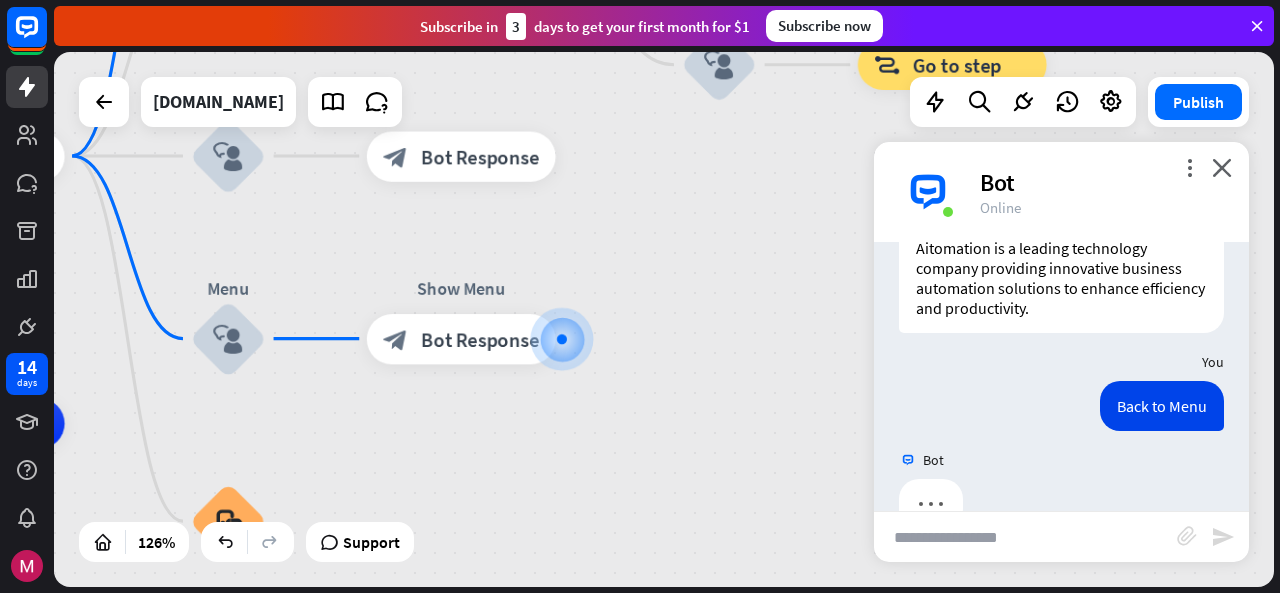 scroll, scrollTop: 360, scrollLeft: 0, axis: vertical 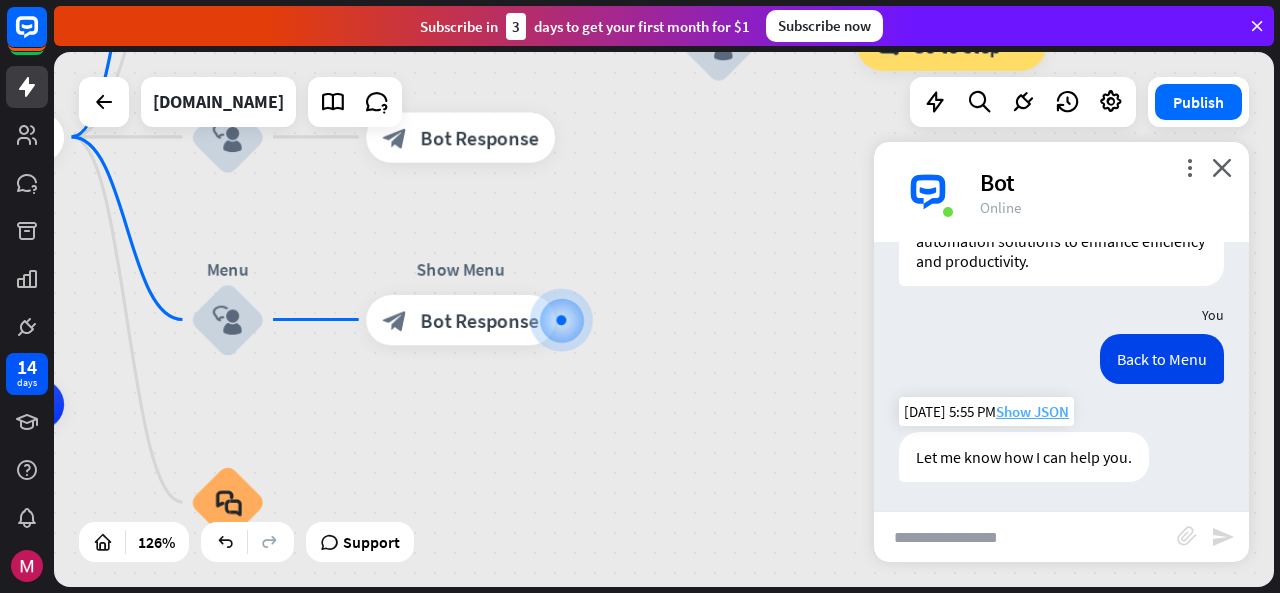click on "Show JSON" at bounding box center [1032, 411] 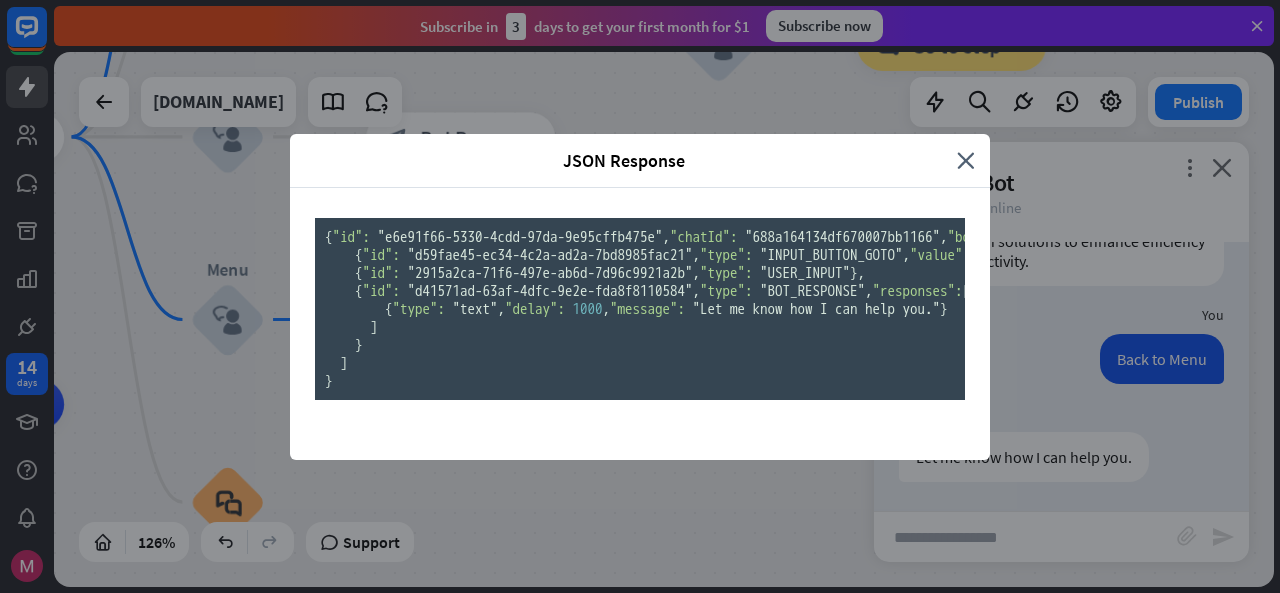 scroll, scrollTop: 0, scrollLeft: 0, axis: both 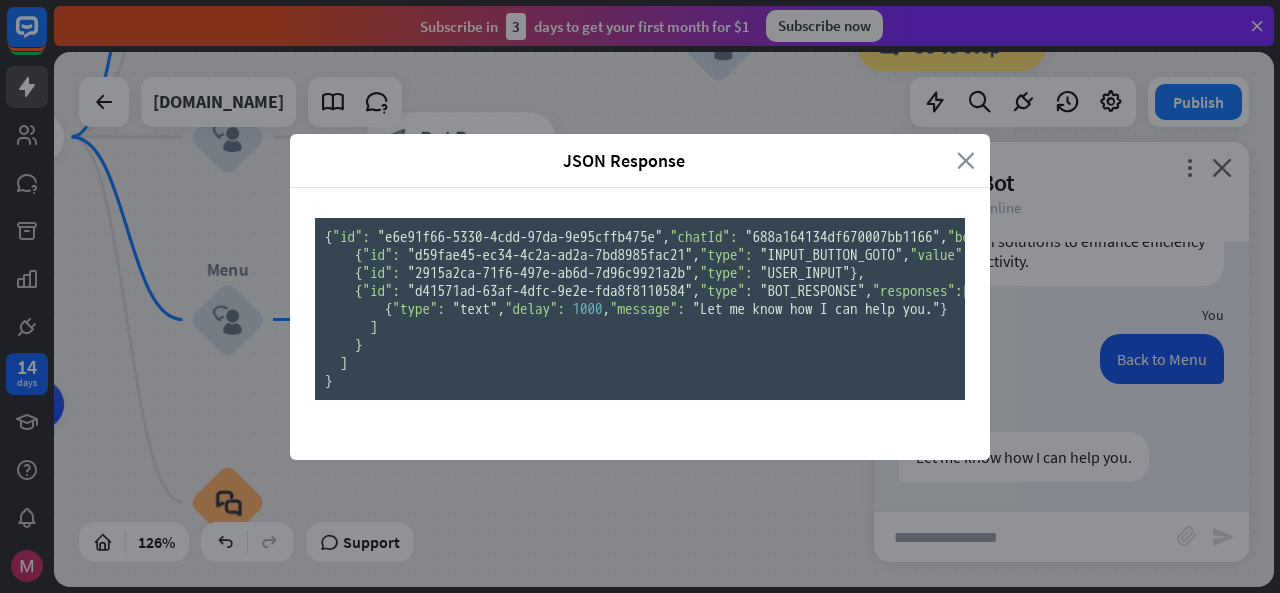click on "close" at bounding box center (966, 160) 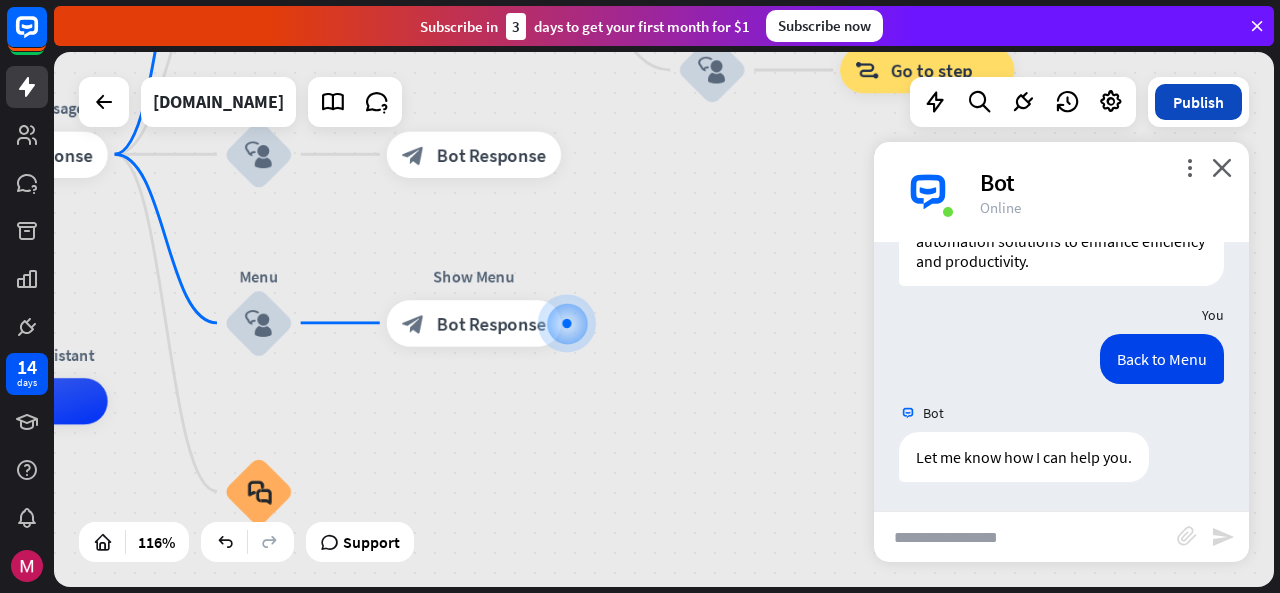click on "Publish" at bounding box center [1198, 102] 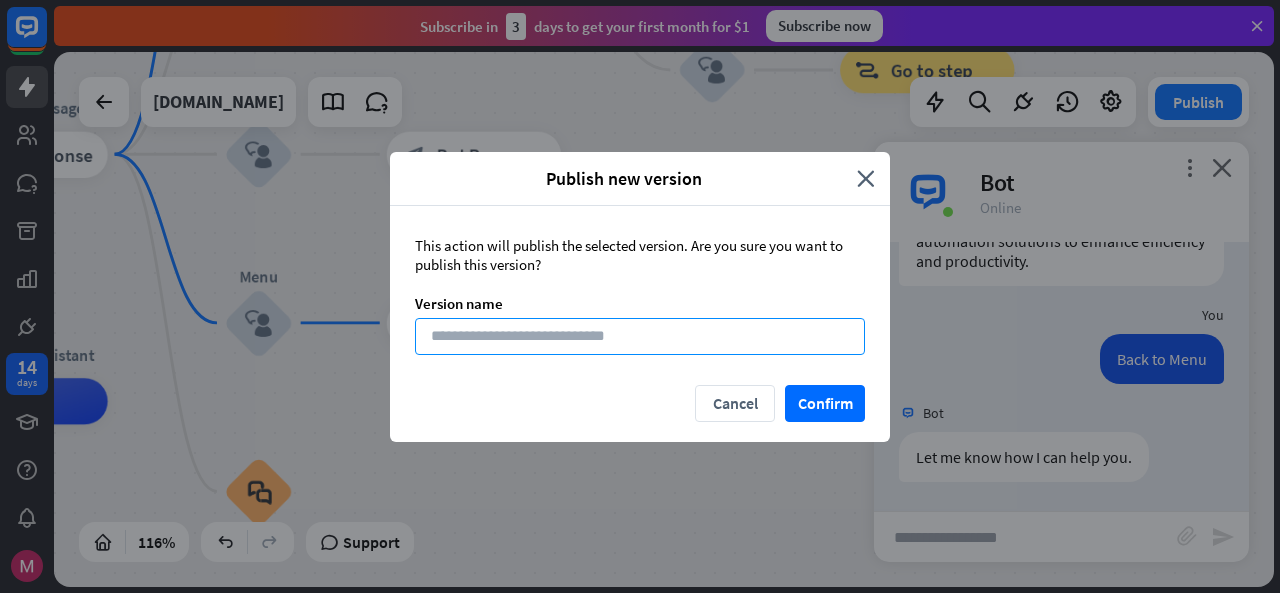 click at bounding box center (640, 336) 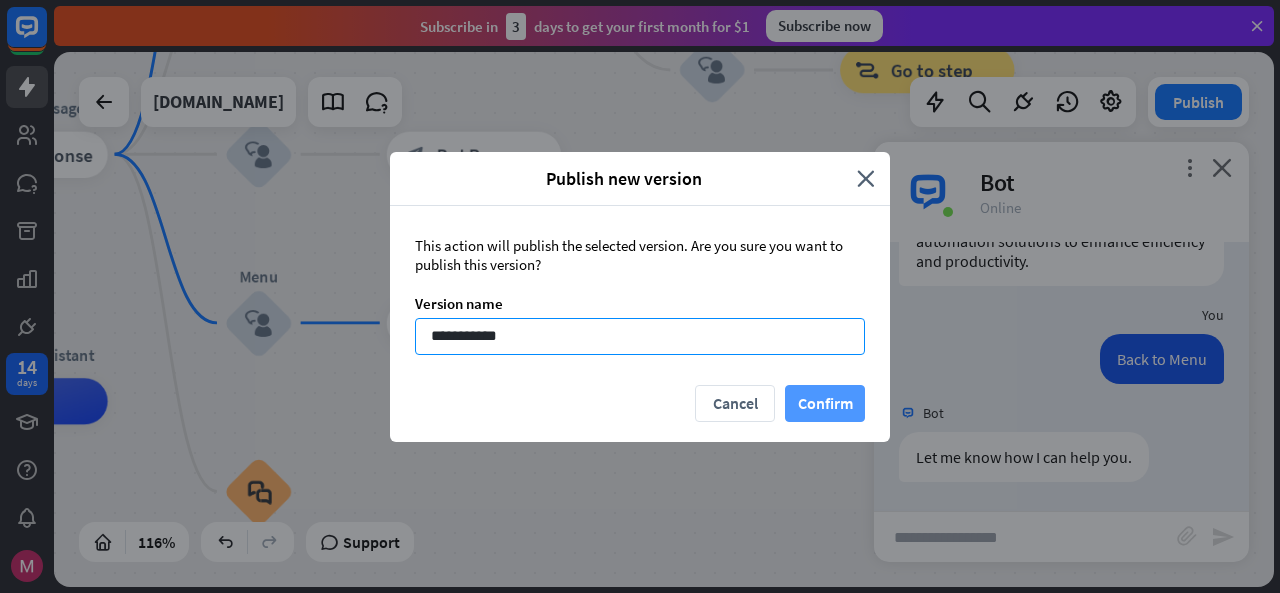 type on "**********" 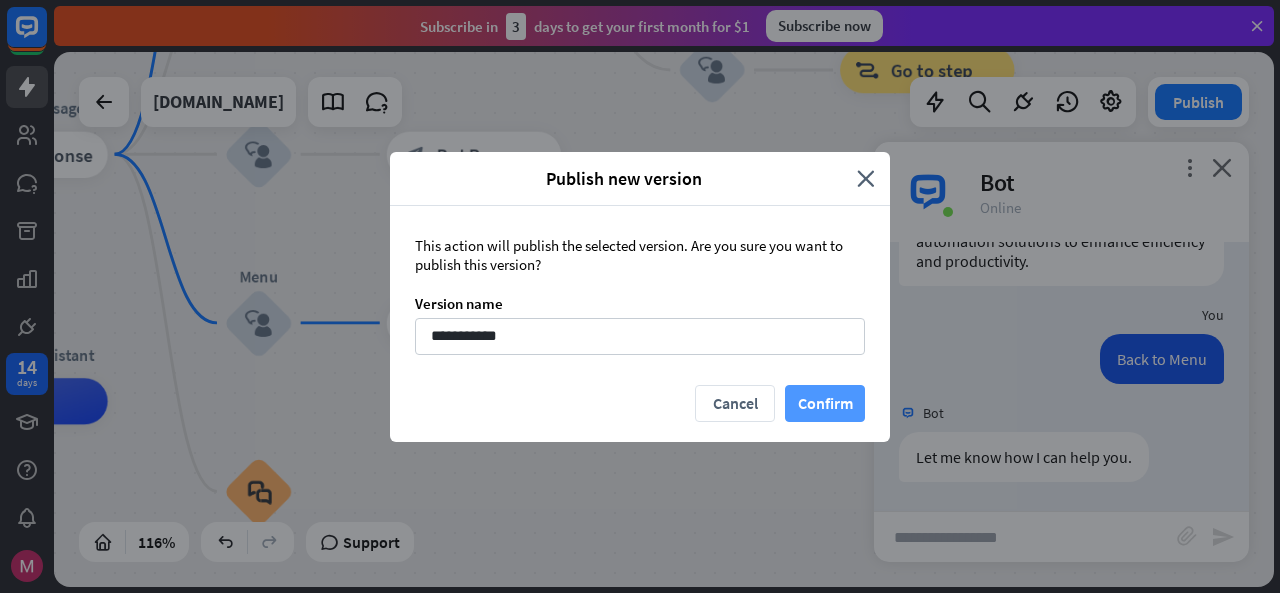 click on "Confirm" at bounding box center [825, 403] 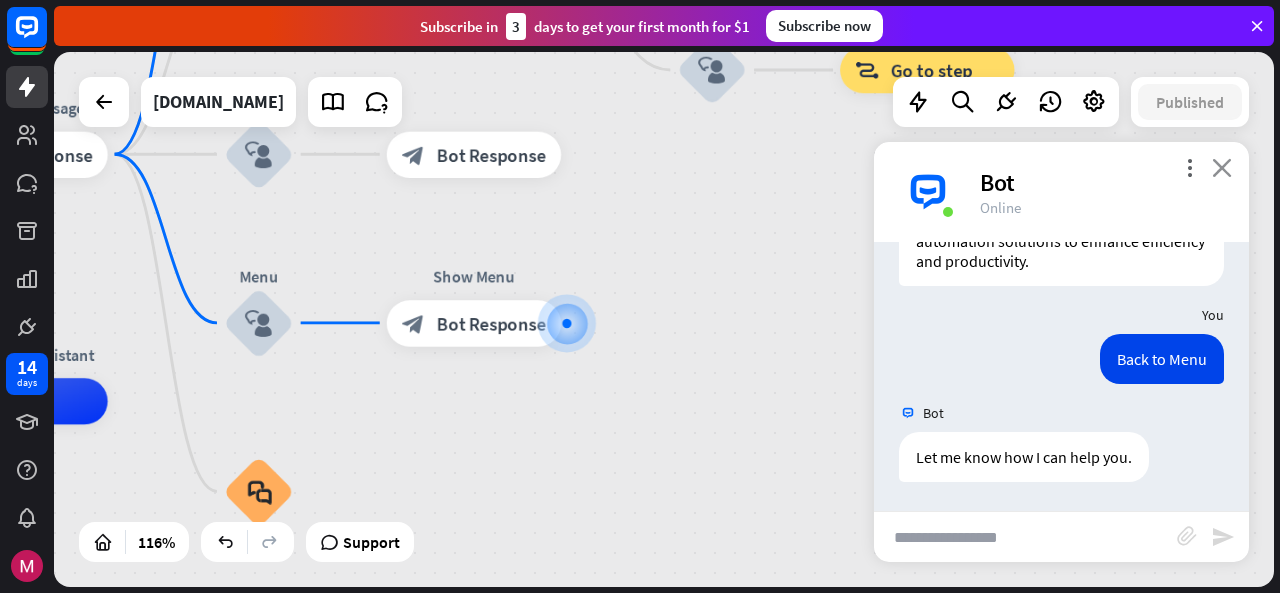 click on "close" at bounding box center (1222, 167) 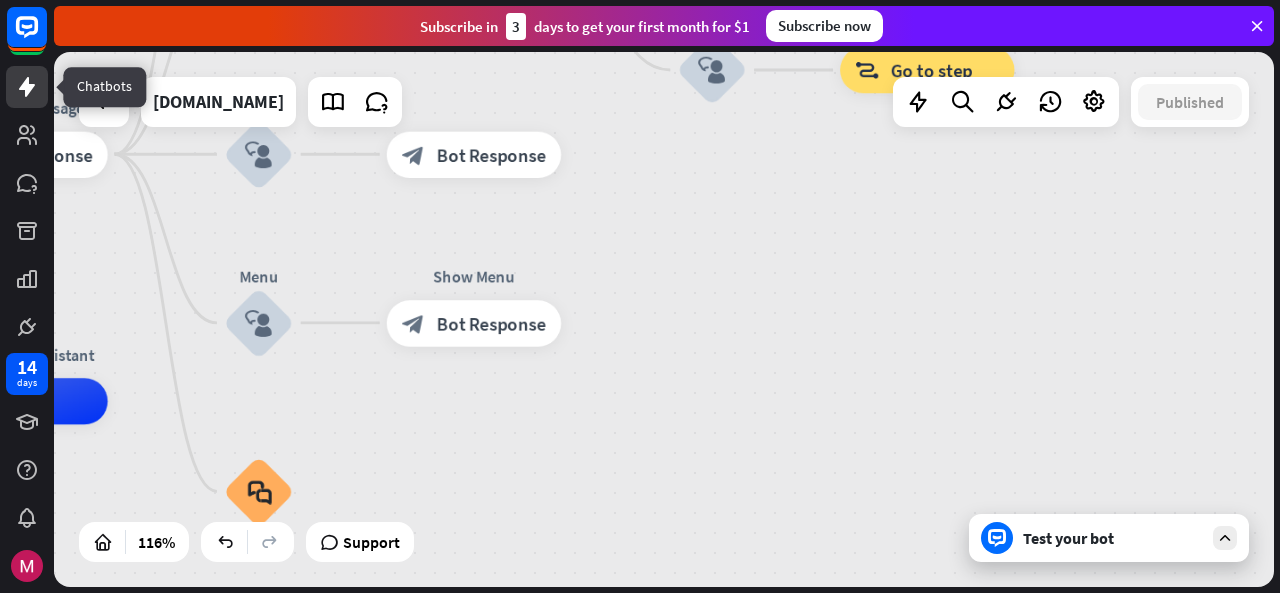 click 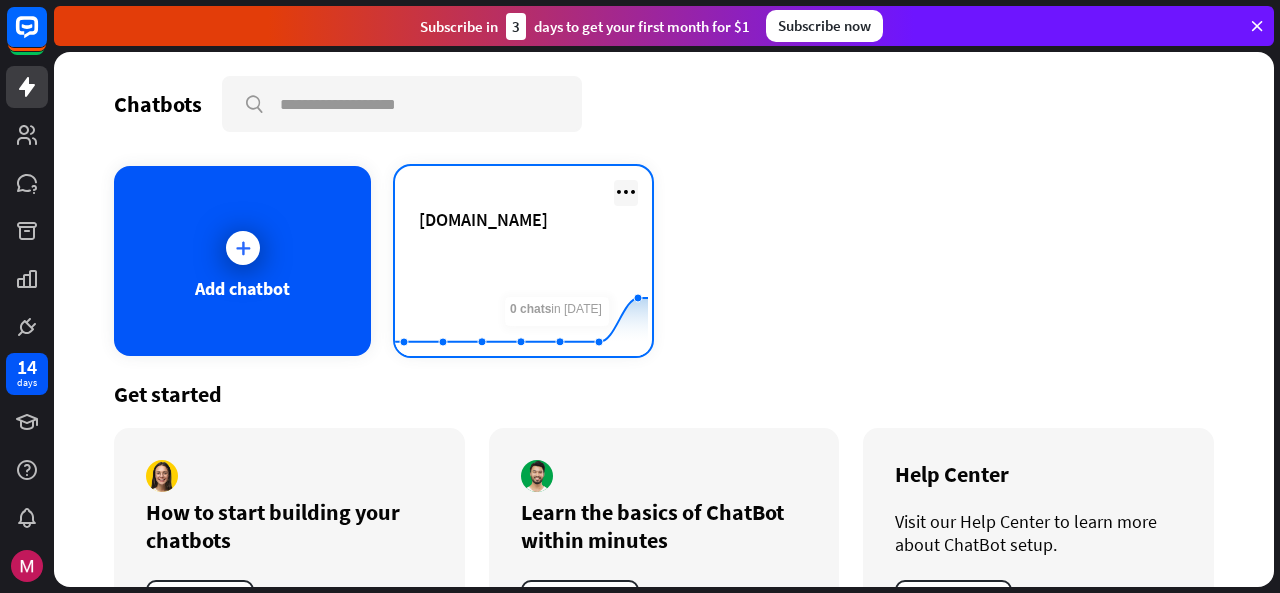 click at bounding box center (626, 192) 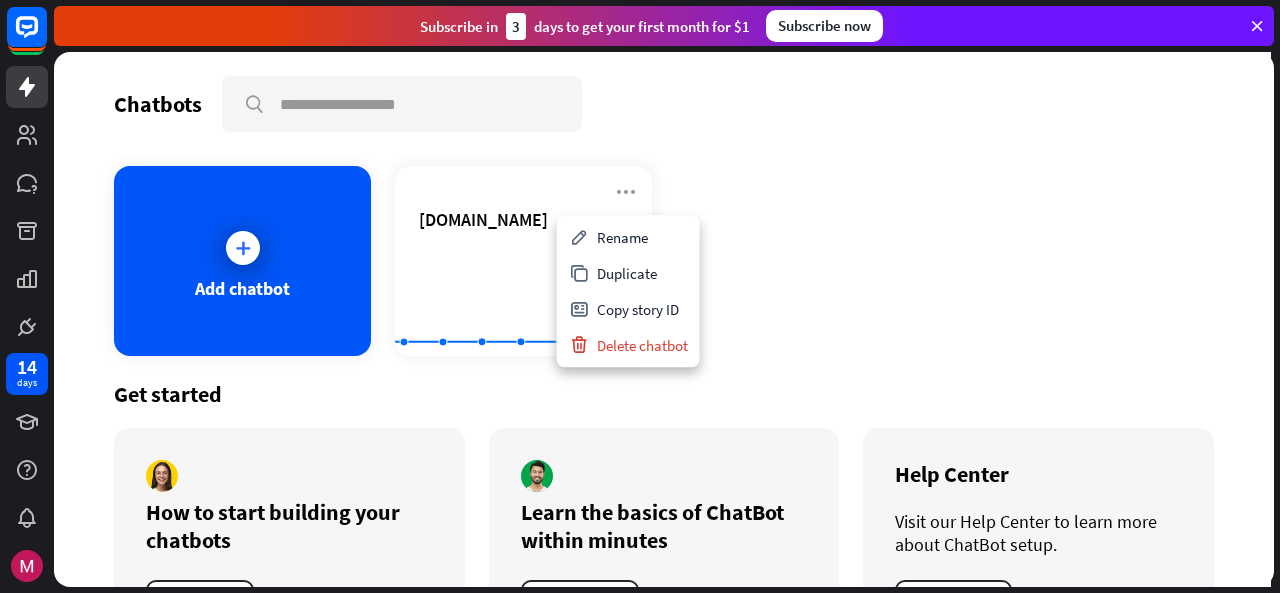 click on "Add chatbot
[DOMAIN_NAME]
Created with Highcharts 10.1.0 0 2 4" at bounding box center [664, 261] 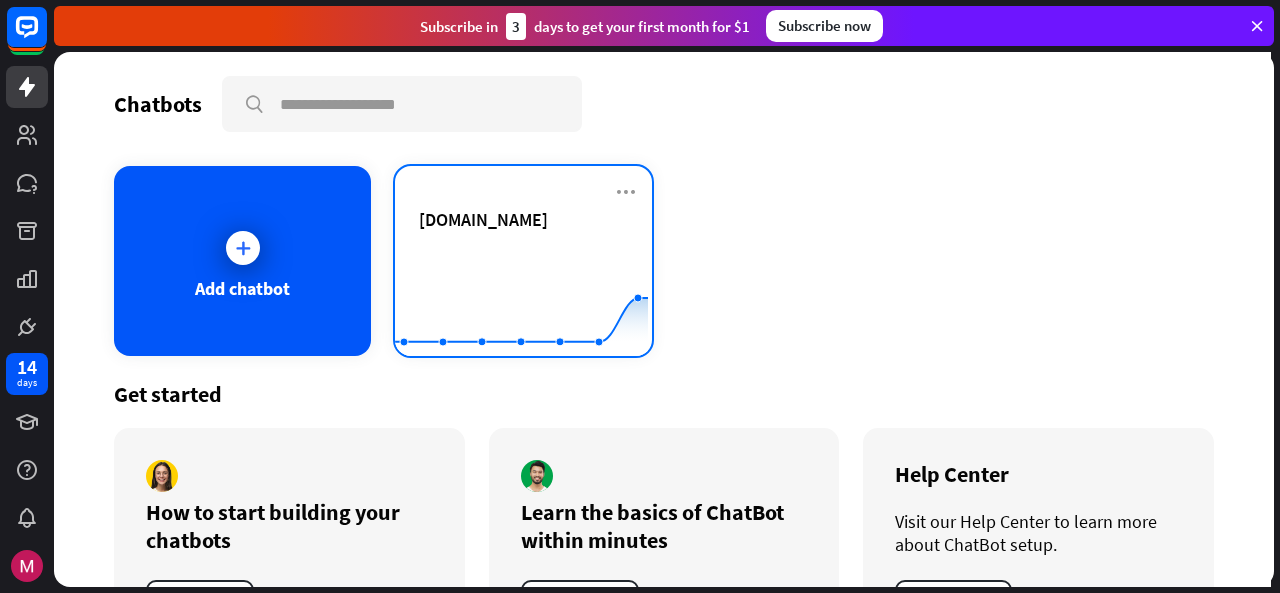 click on "[DOMAIN_NAME]" at bounding box center (523, 243) 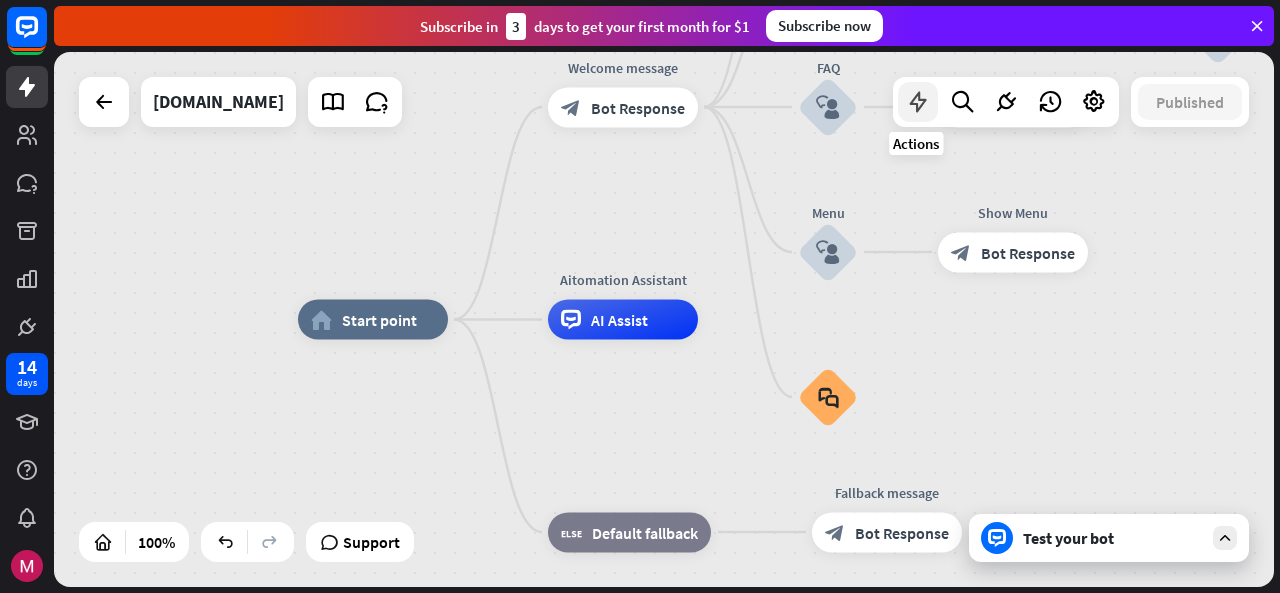 click at bounding box center [918, 102] 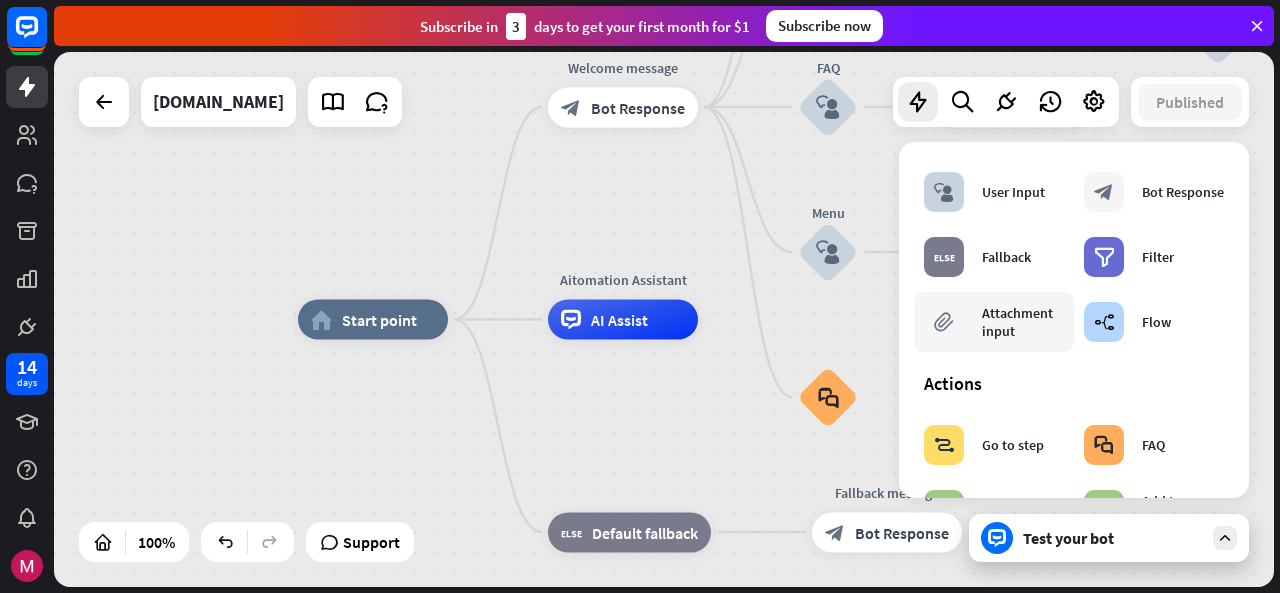 scroll, scrollTop: 0, scrollLeft: 0, axis: both 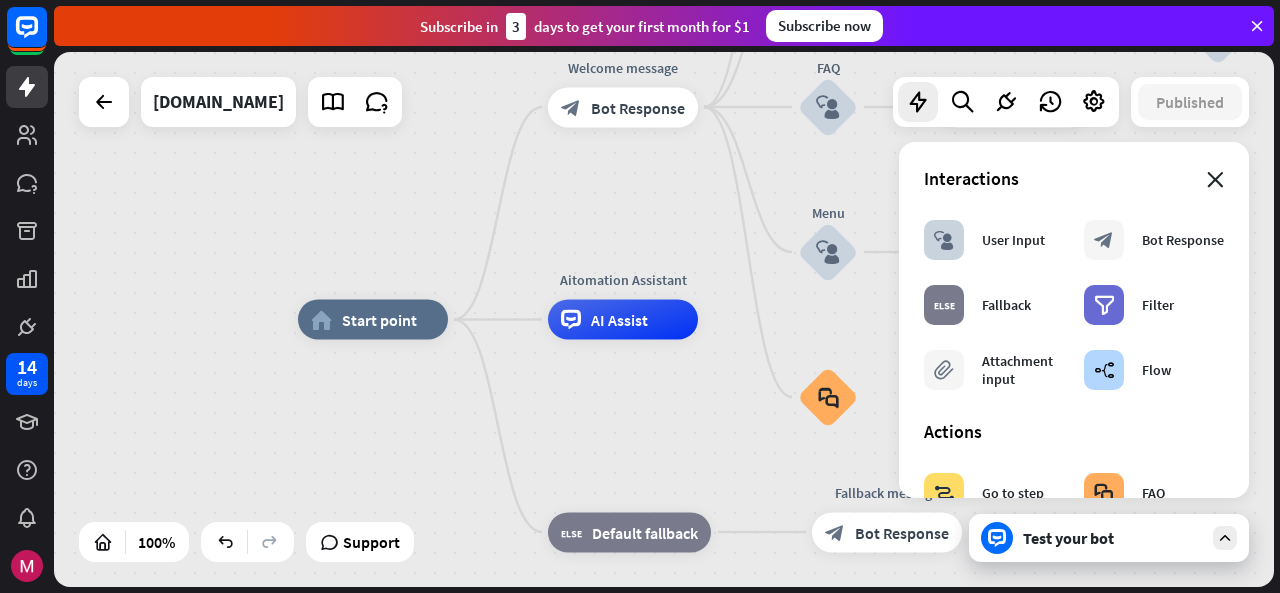 click on "close" at bounding box center (1215, 180) 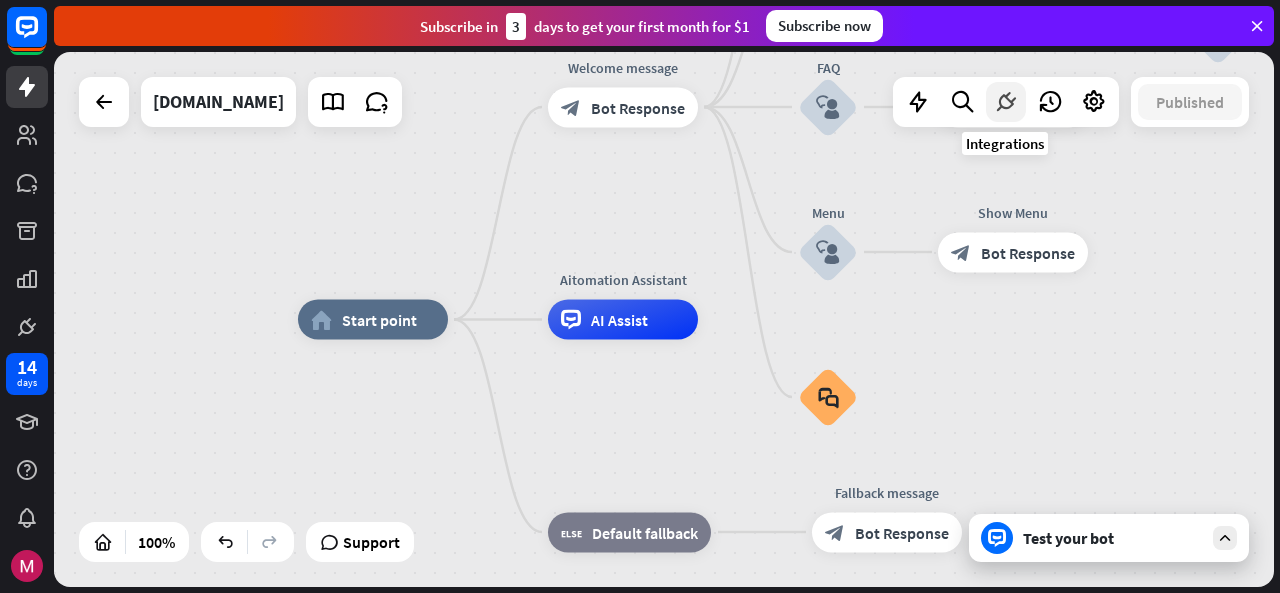 click at bounding box center [1006, 102] 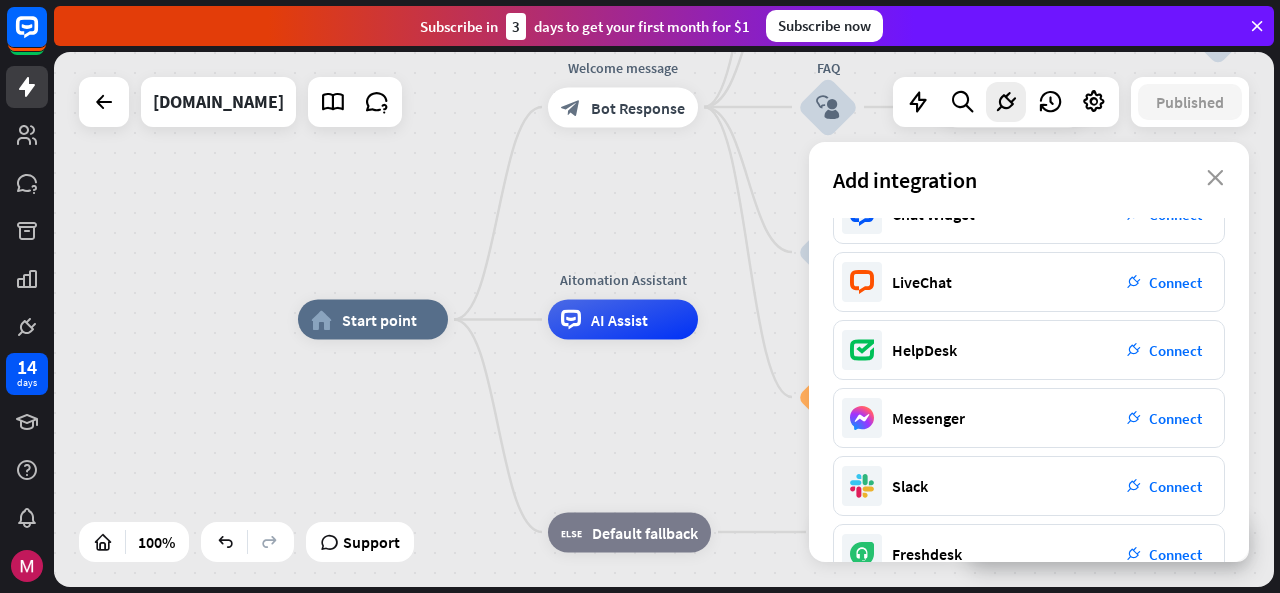 scroll, scrollTop: 0, scrollLeft: 0, axis: both 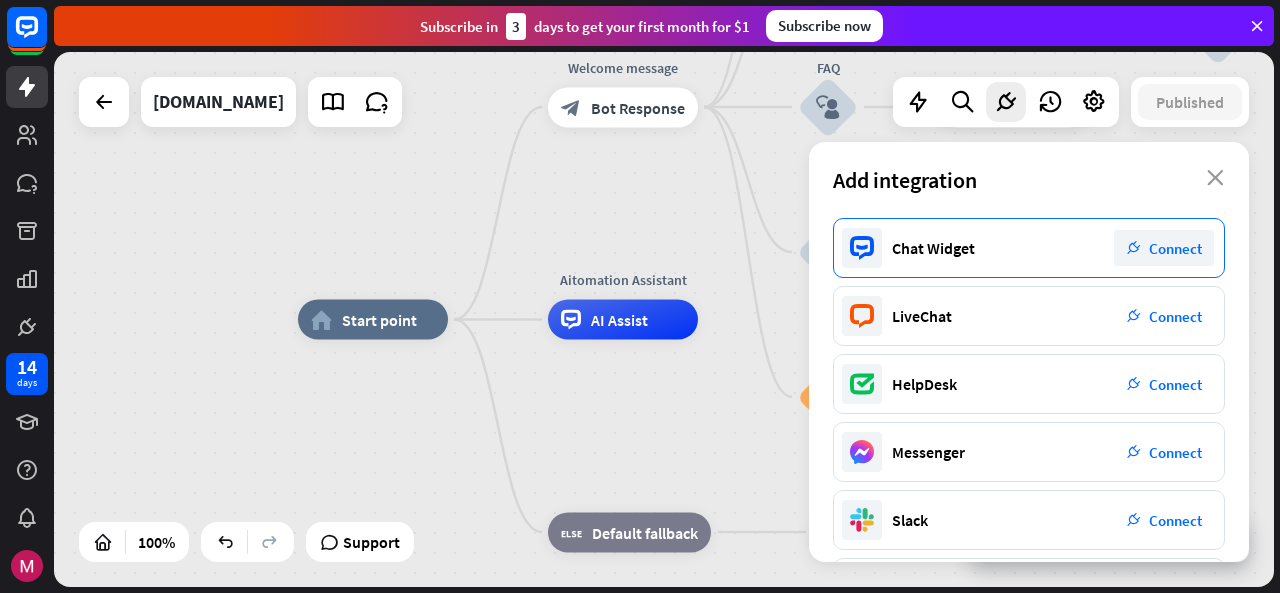click on "plug_integration   Connect" at bounding box center (1164, 248) 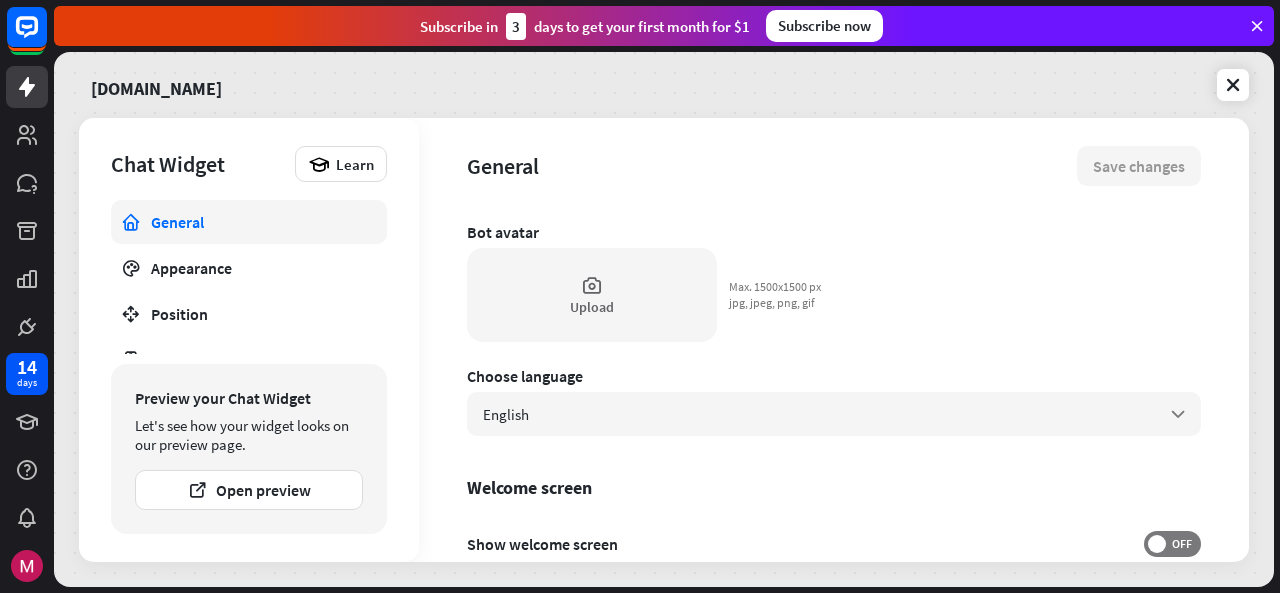 scroll, scrollTop: 107, scrollLeft: 0, axis: vertical 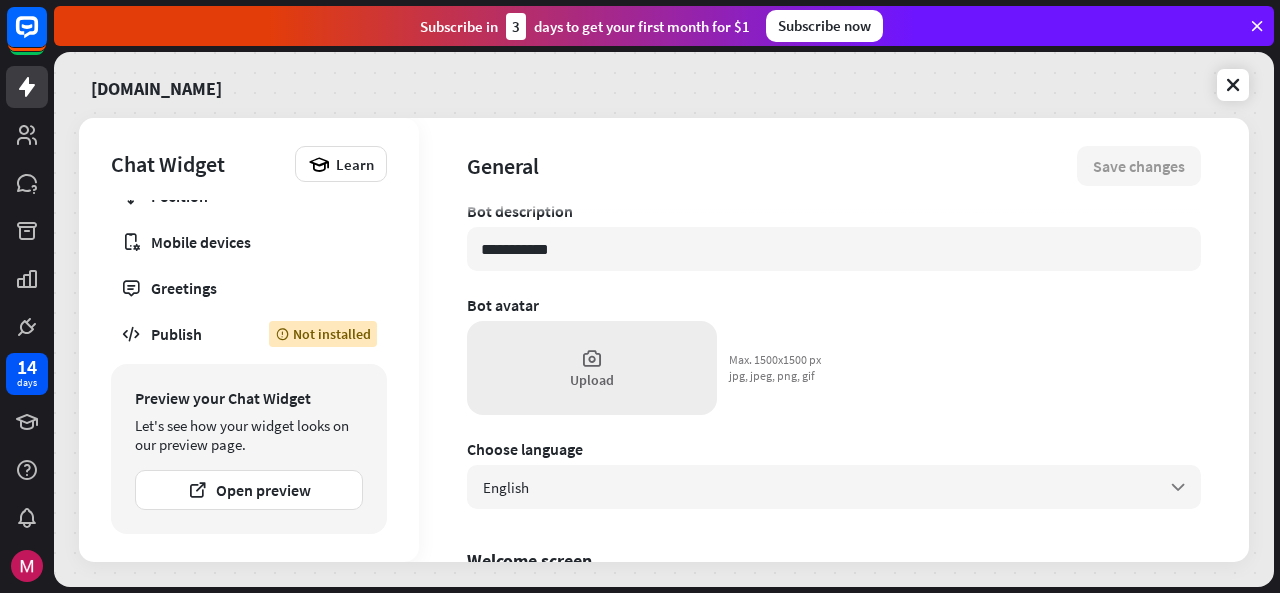 click on "Upload" at bounding box center [592, 368] 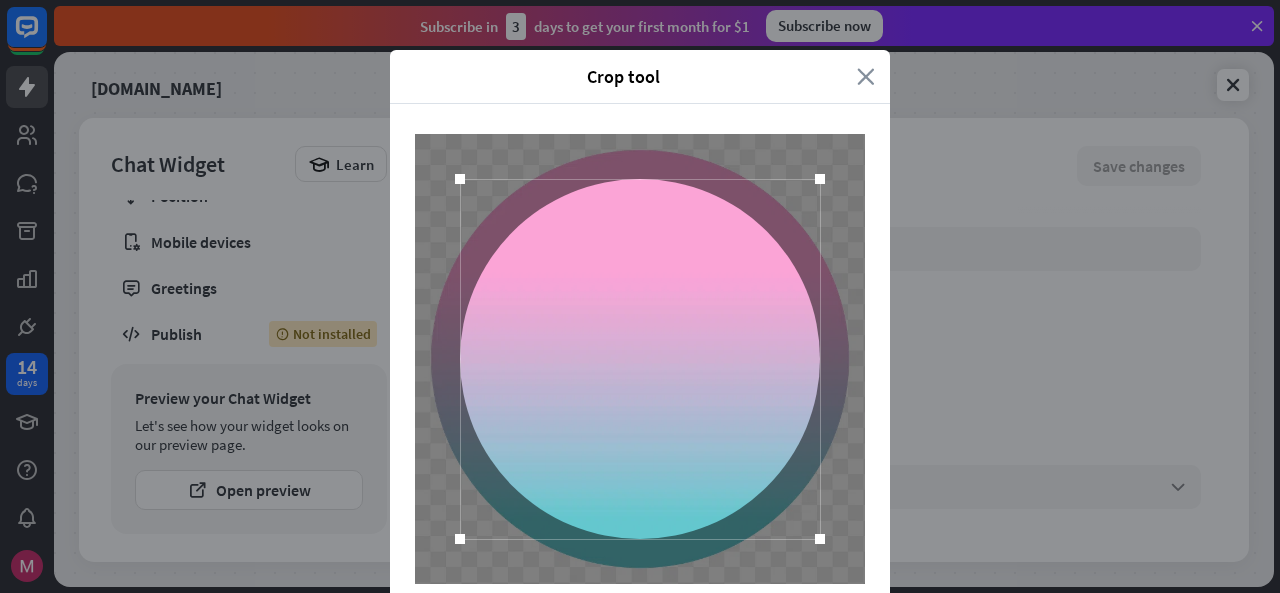 click on "close" at bounding box center [866, 76] 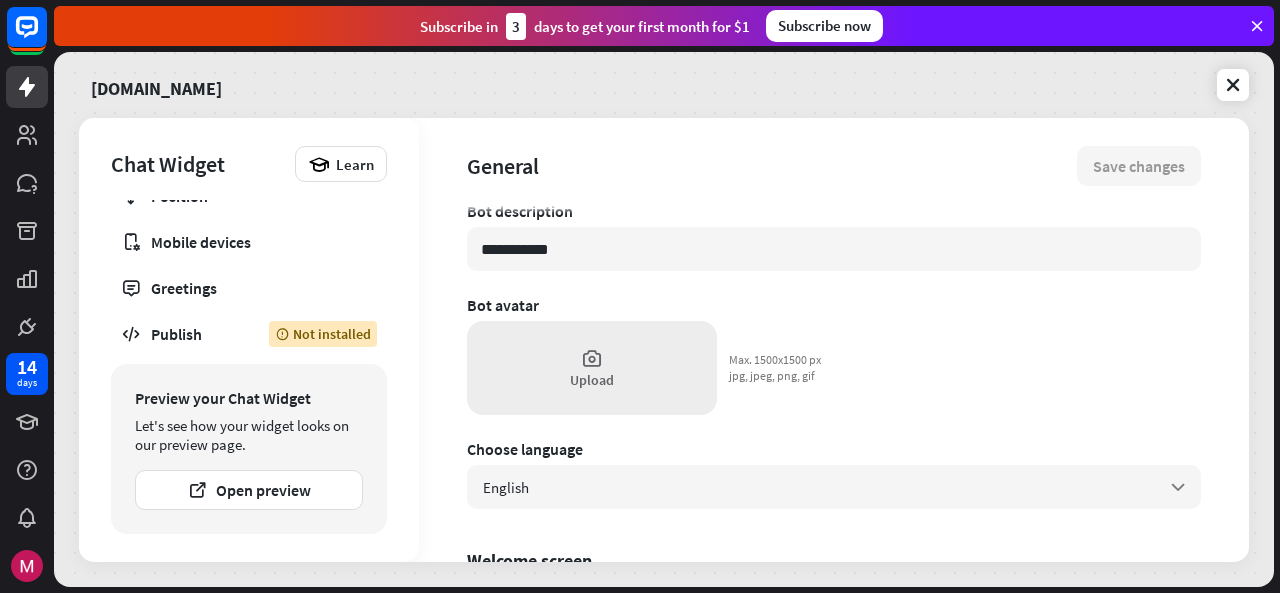 click on "Upload" at bounding box center (592, 368) 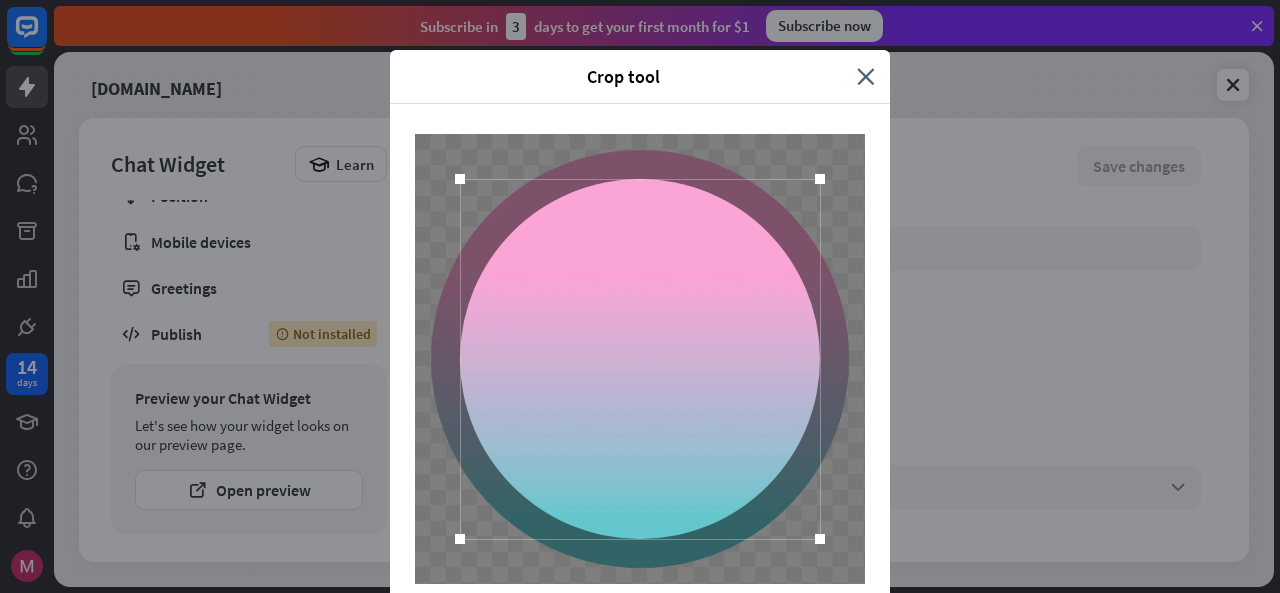click at bounding box center (640, 359) 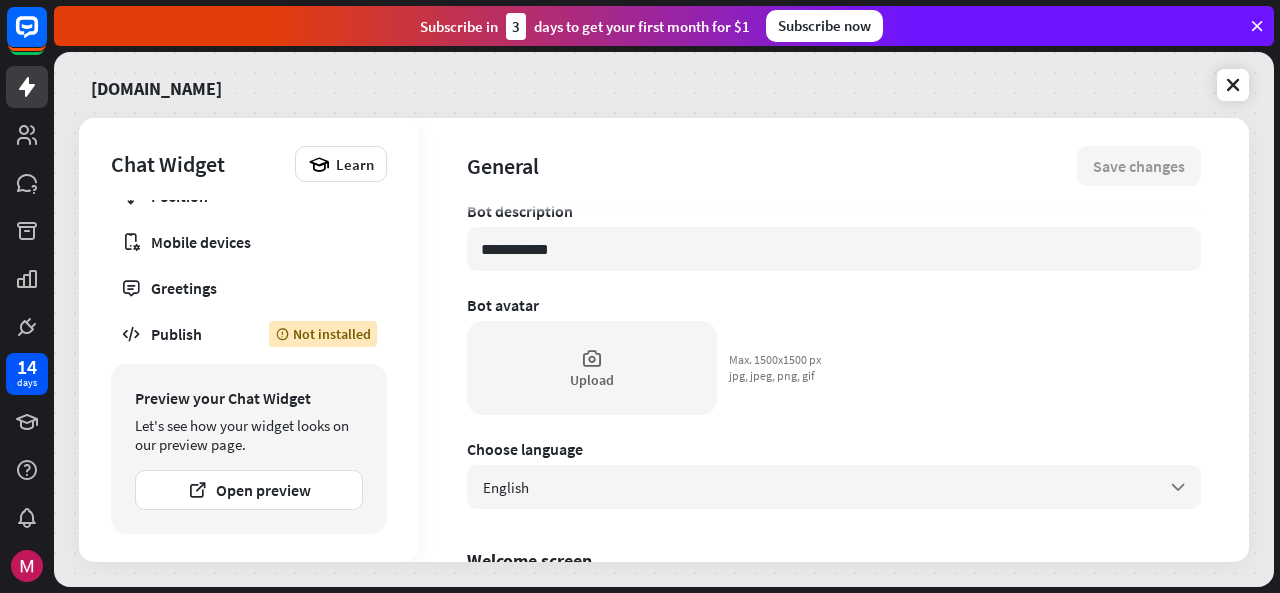 scroll, scrollTop: 0, scrollLeft: 0, axis: both 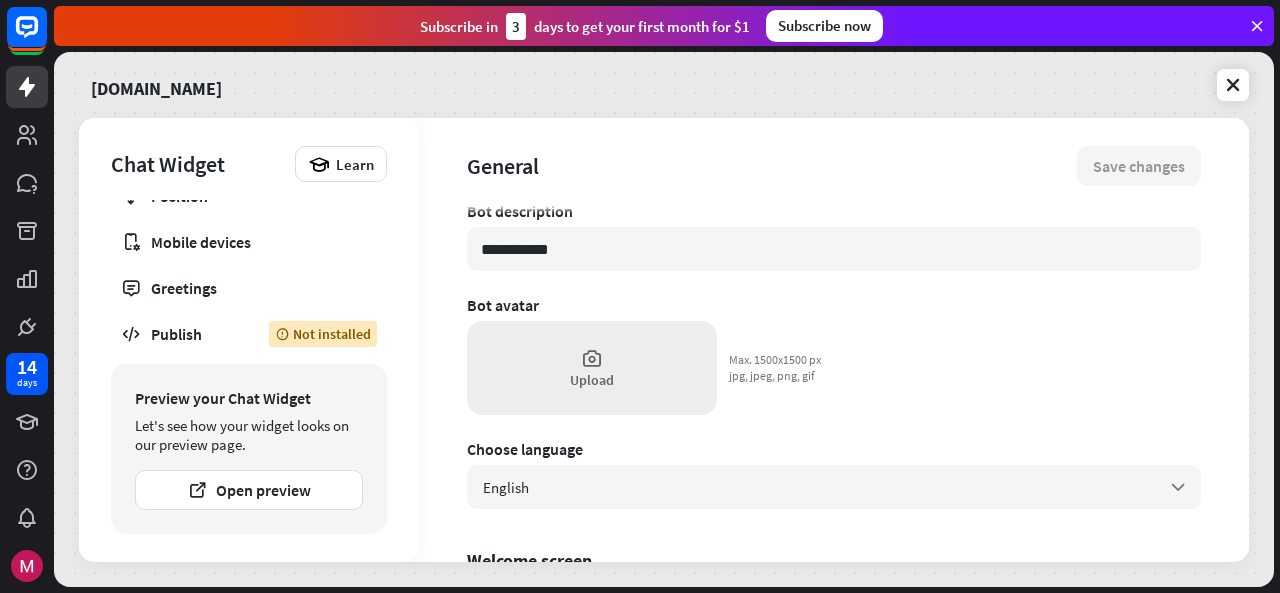 click on "Upload" at bounding box center [592, 368] 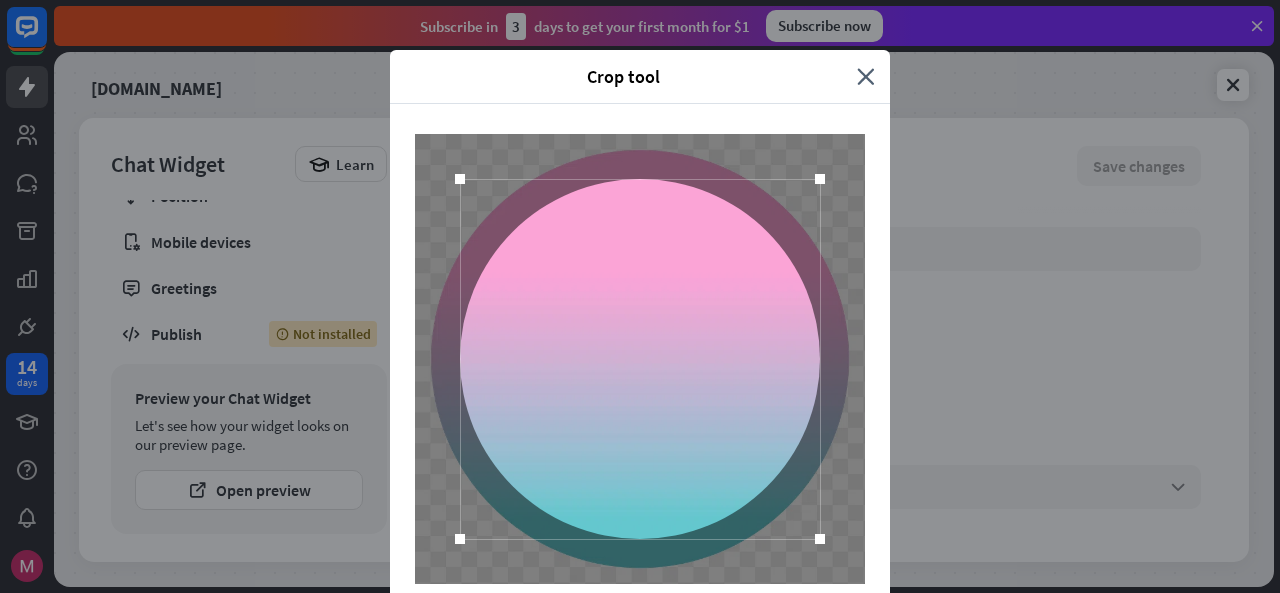 scroll, scrollTop: 77, scrollLeft: 0, axis: vertical 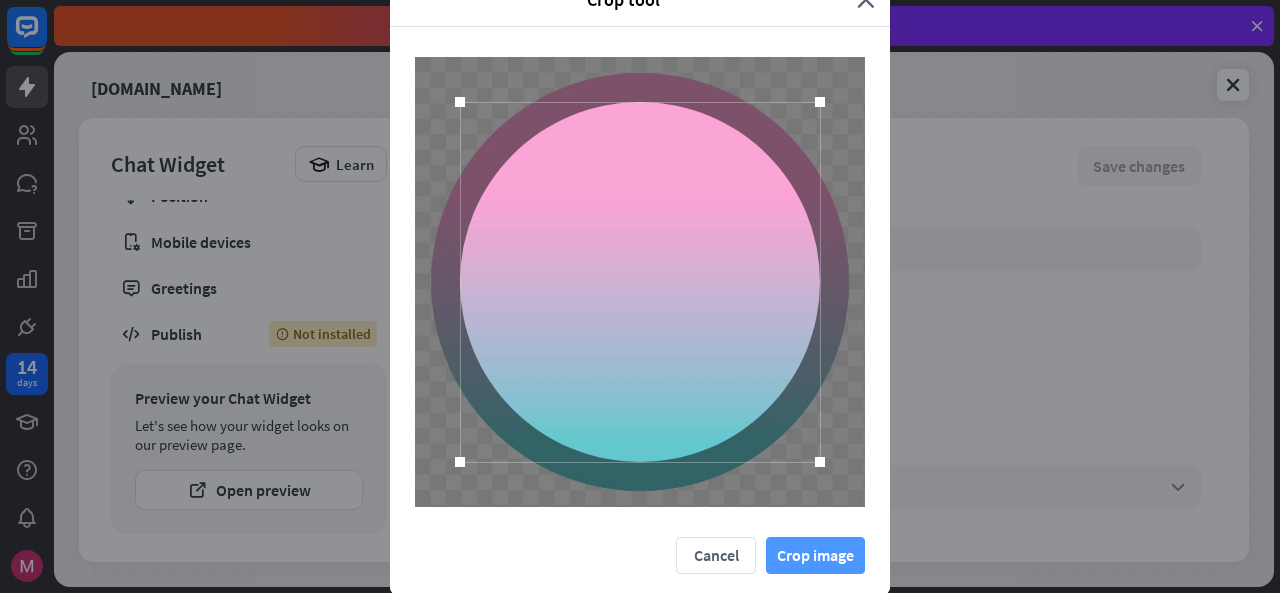 click on "Crop image" at bounding box center [815, 555] 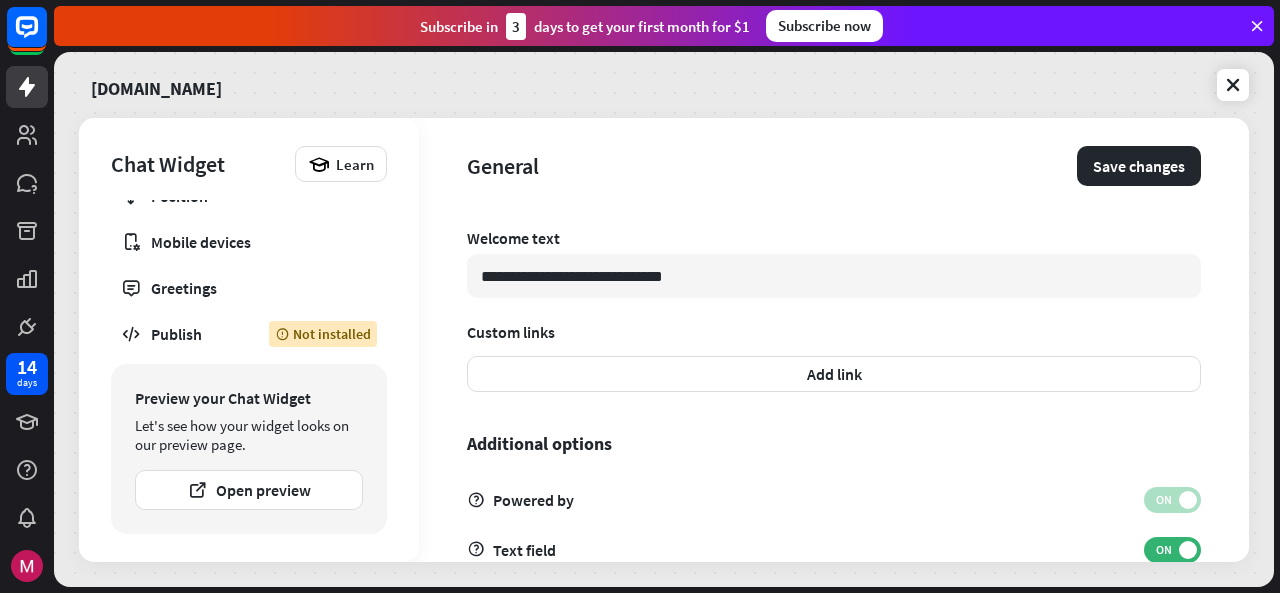 scroll, scrollTop: 723, scrollLeft: 0, axis: vertical 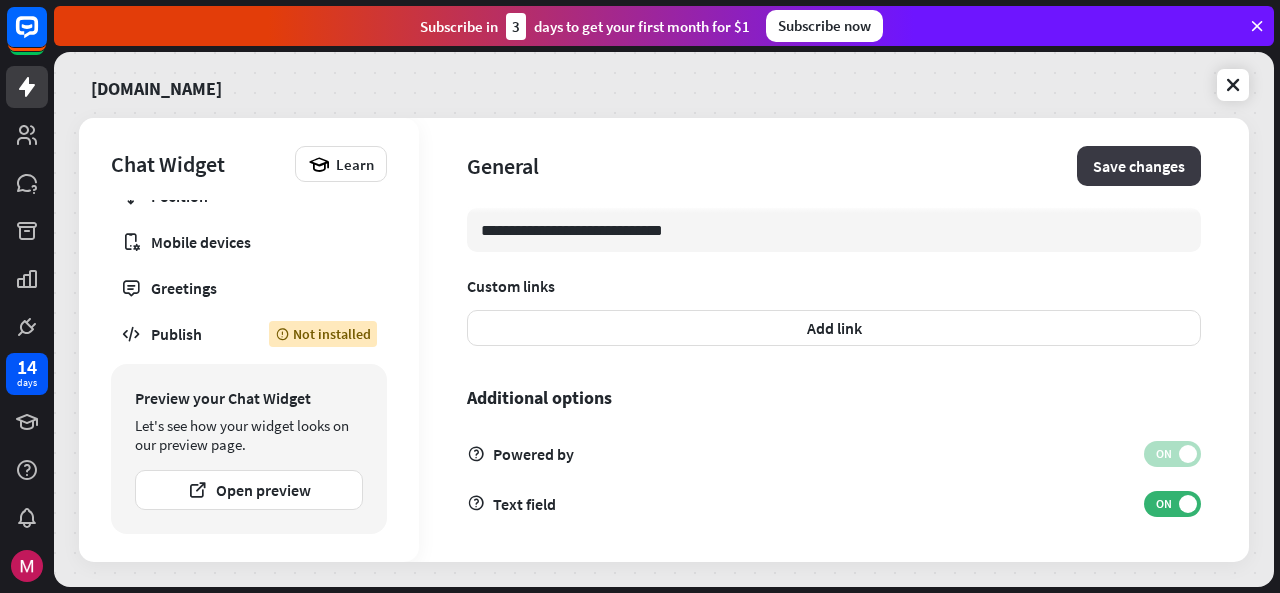 click on "Save changes" at bounding box center (1139, 166) 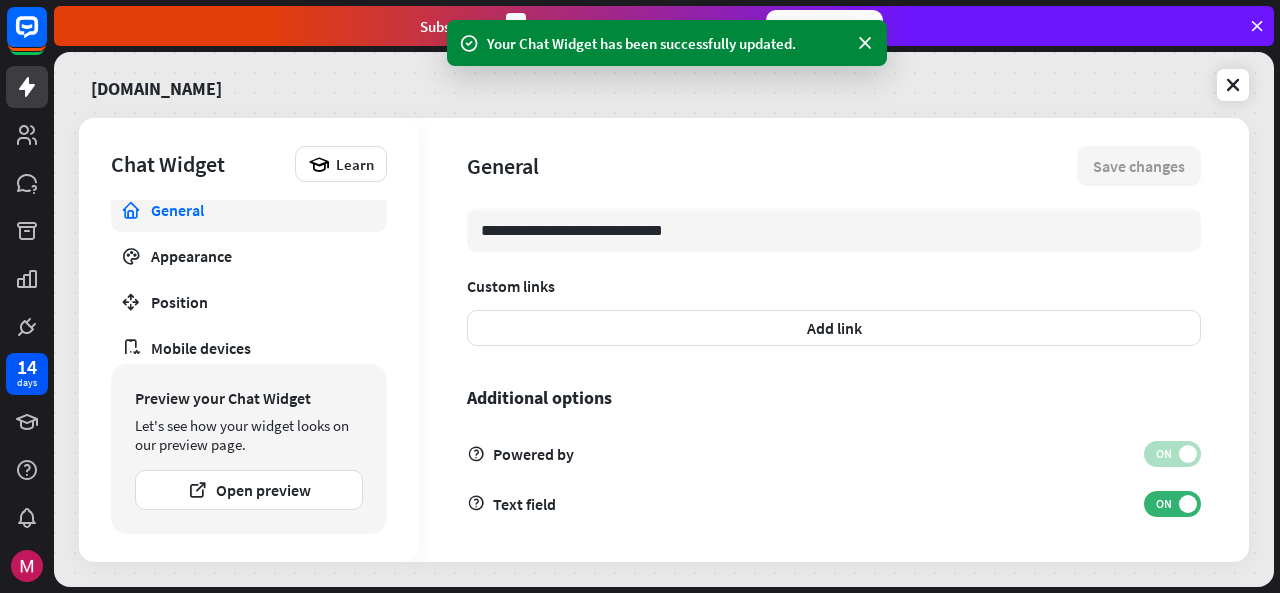 scroll, scrollTop: 10, scrollLeft: 0, axis: vertical 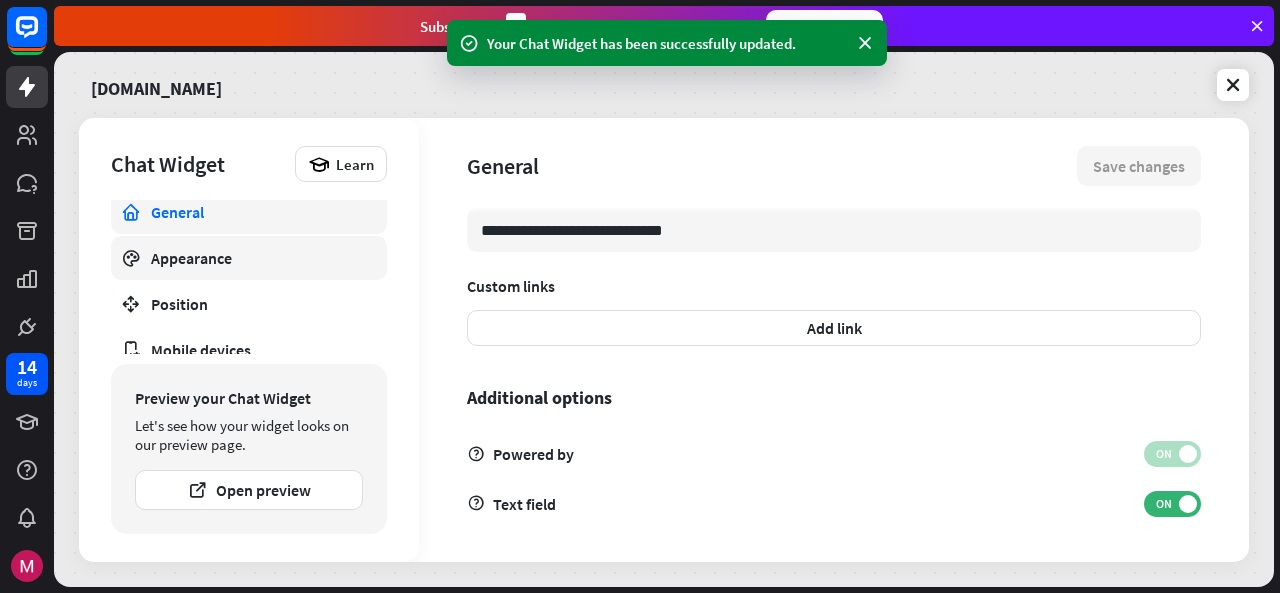 click on "Appearance" at bounding box center (249, 258) 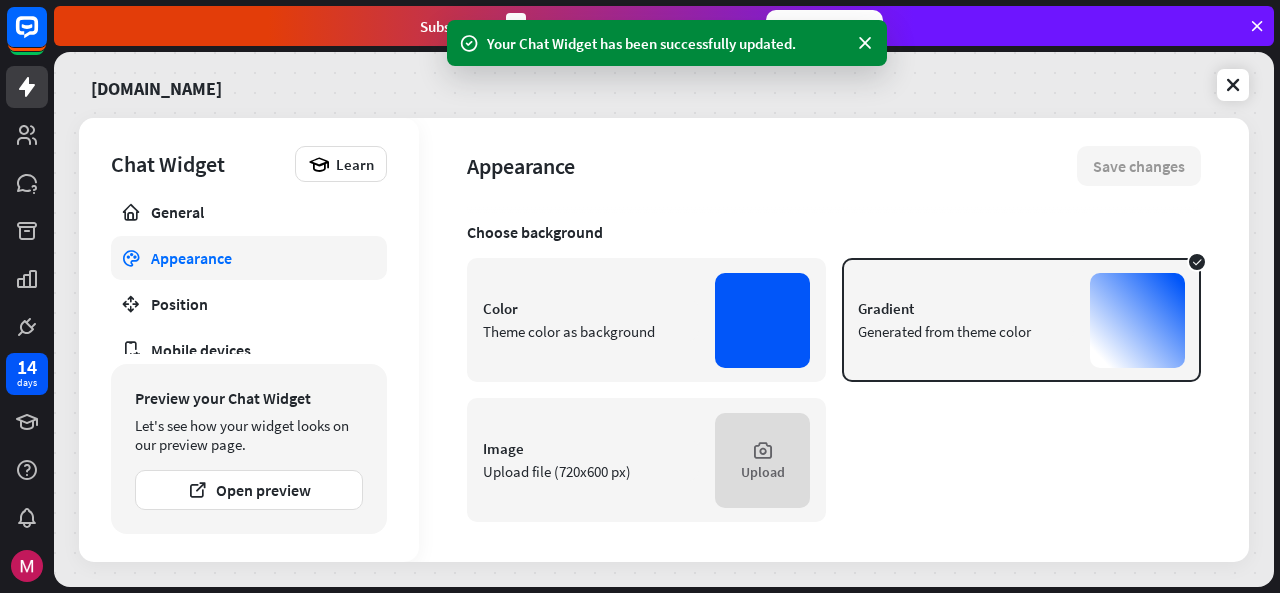 scroll, scrollTop: 0, scrollLeft: 0, axis: both 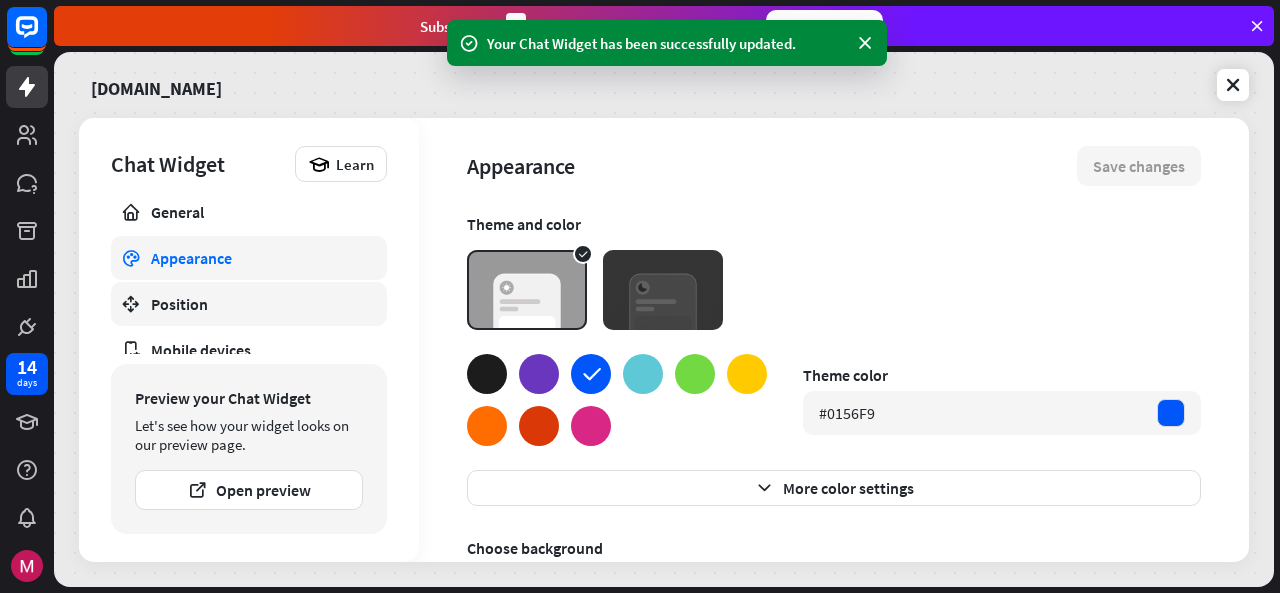 click on "Position" at bounding box center (249, 304) 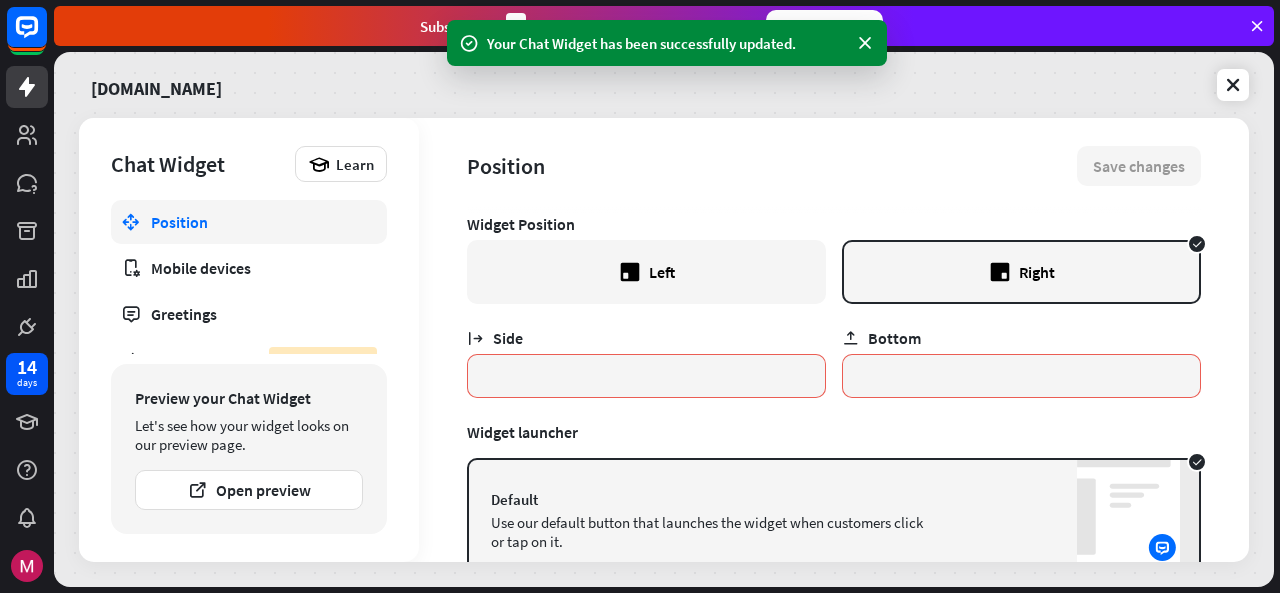 scroll, scrollTop: 118, scrollLeft: 0, axis: vertical 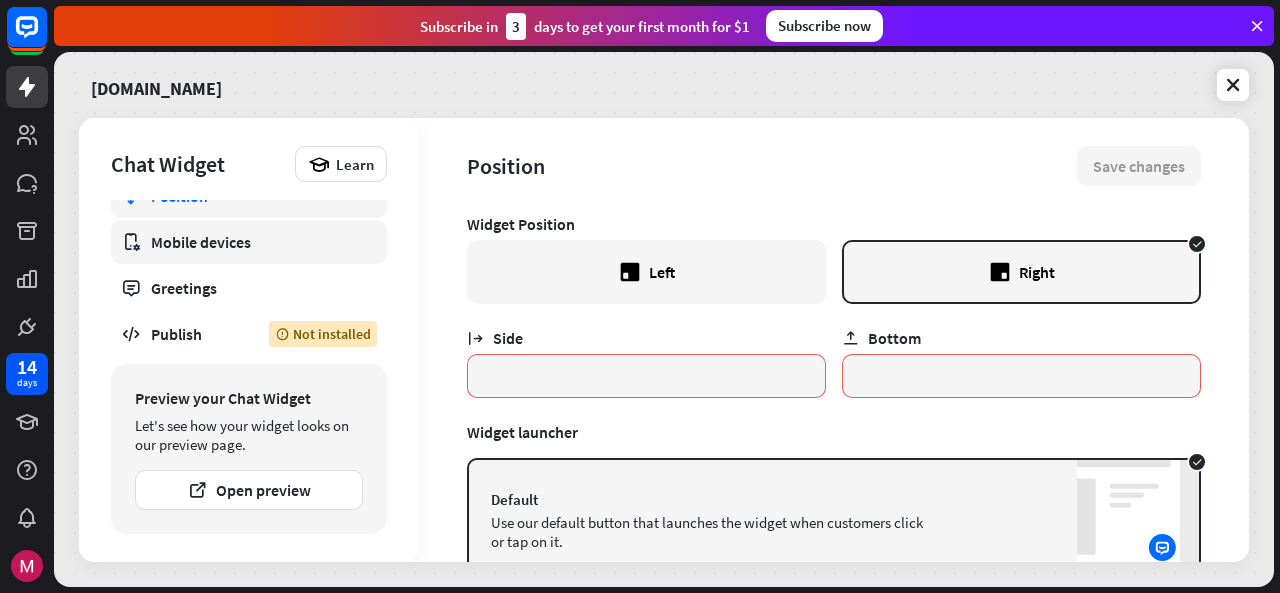click on "Mobile devices" at bounding box center [249, 242] 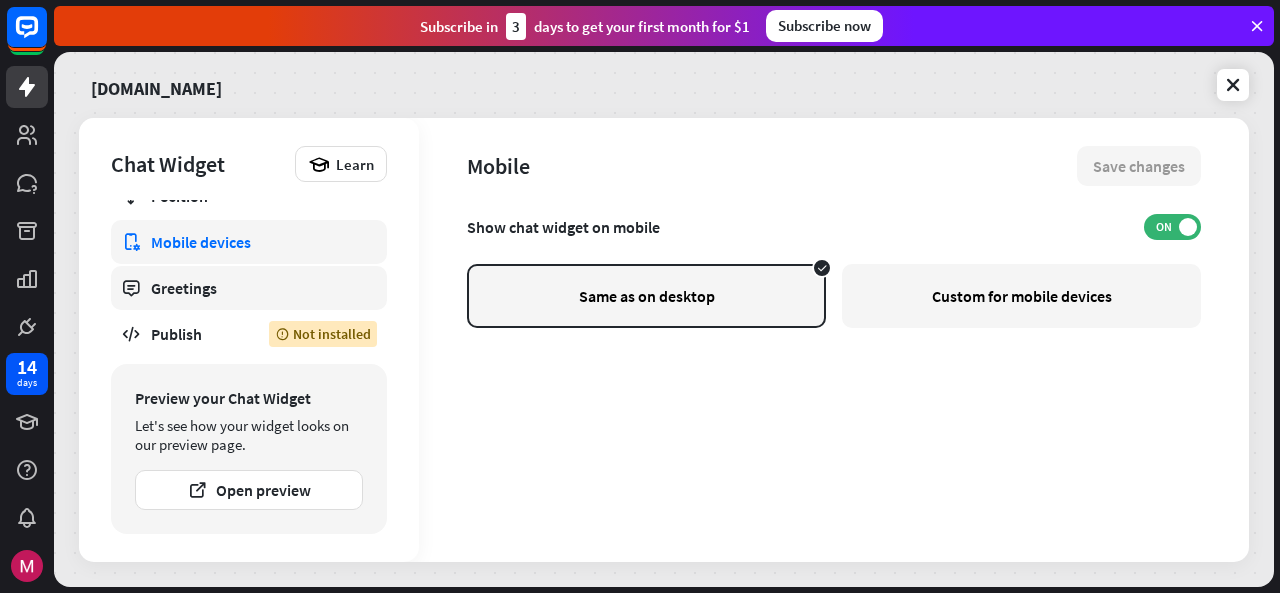 click on "Greetings" at bounding box center [249, 288] 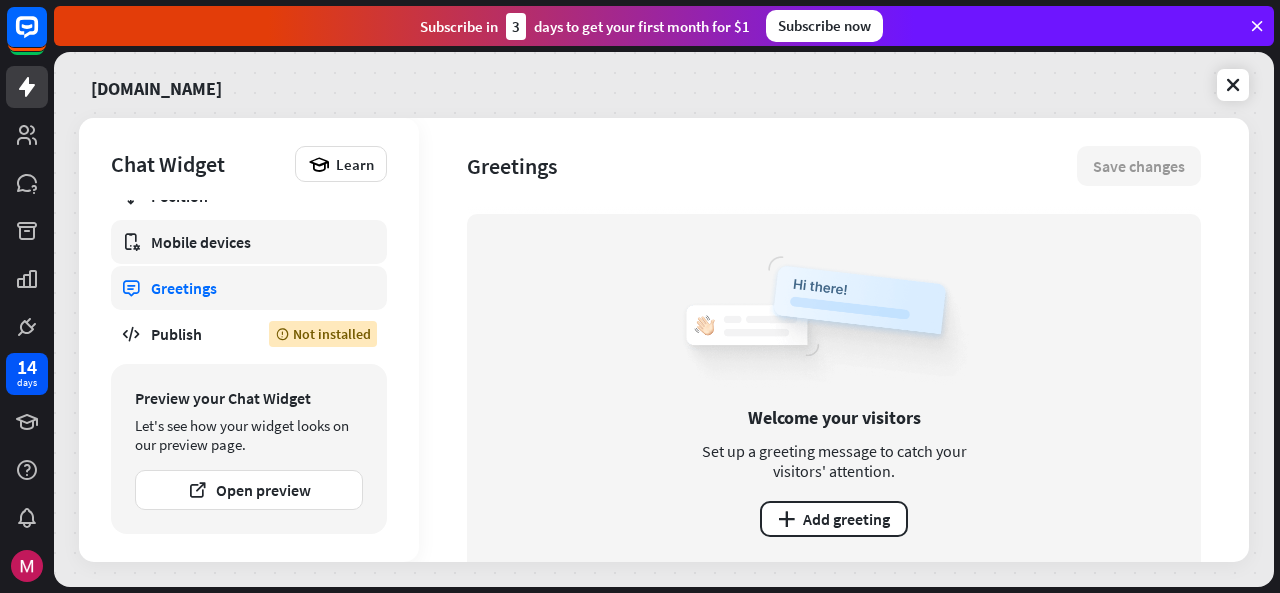 click on "Mobile devices" at bounding box center (249, 242) 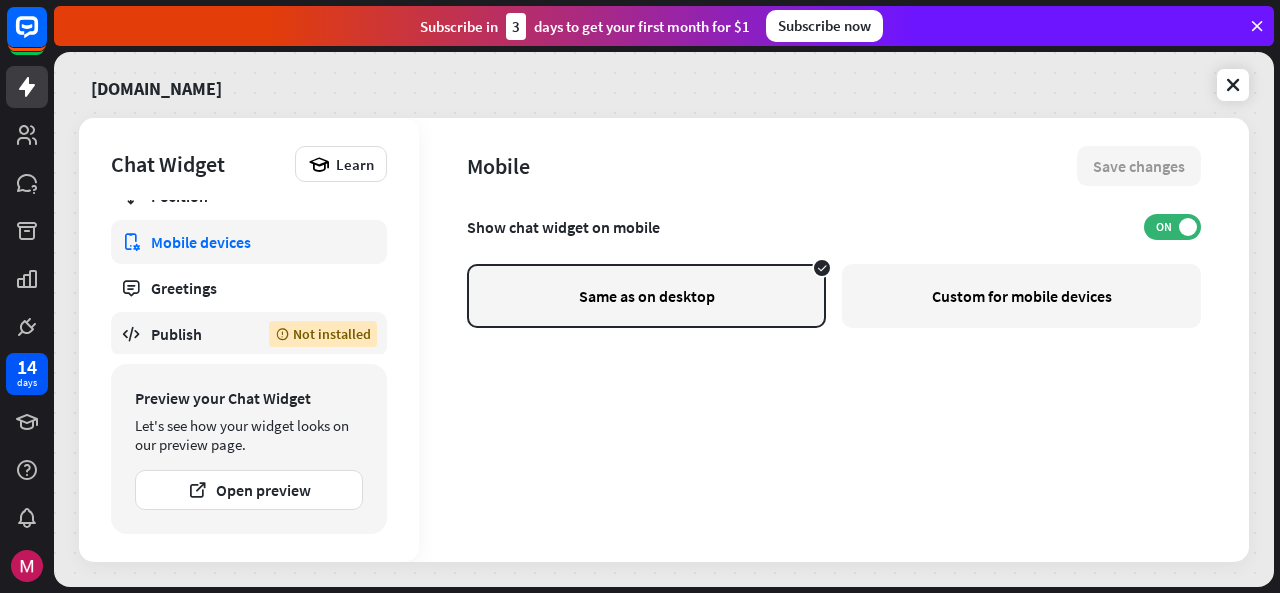 click on "Publish" at bounding box center (195, 334) 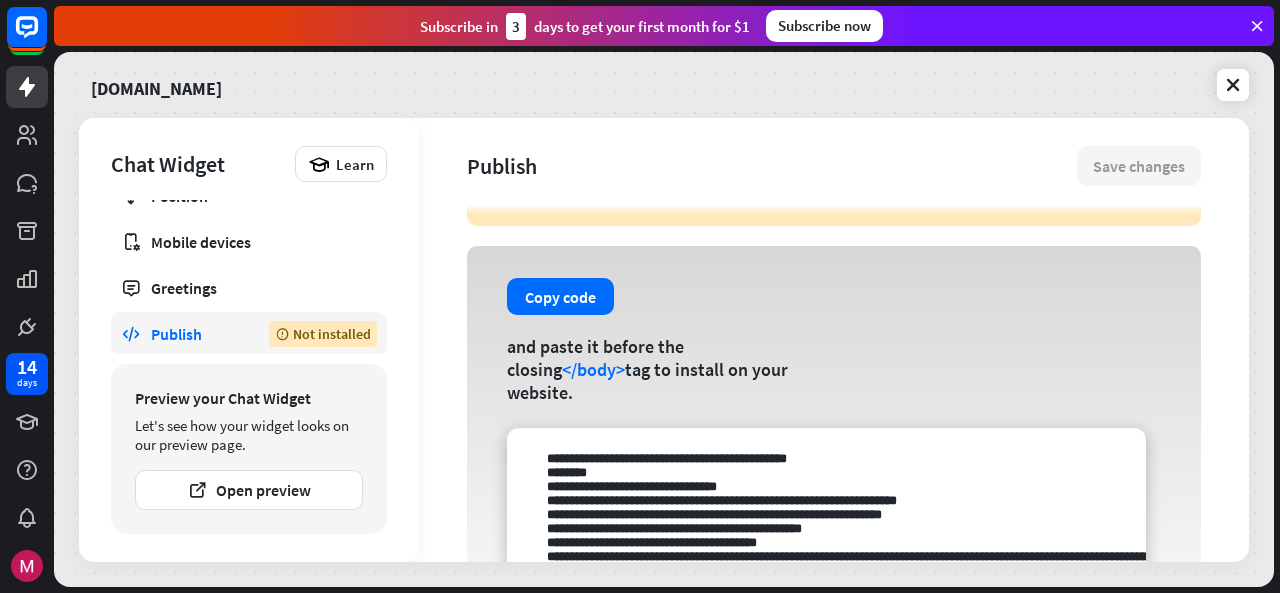 scroll, scrollTop: 73, scrollLeft: 0, axis: vertical 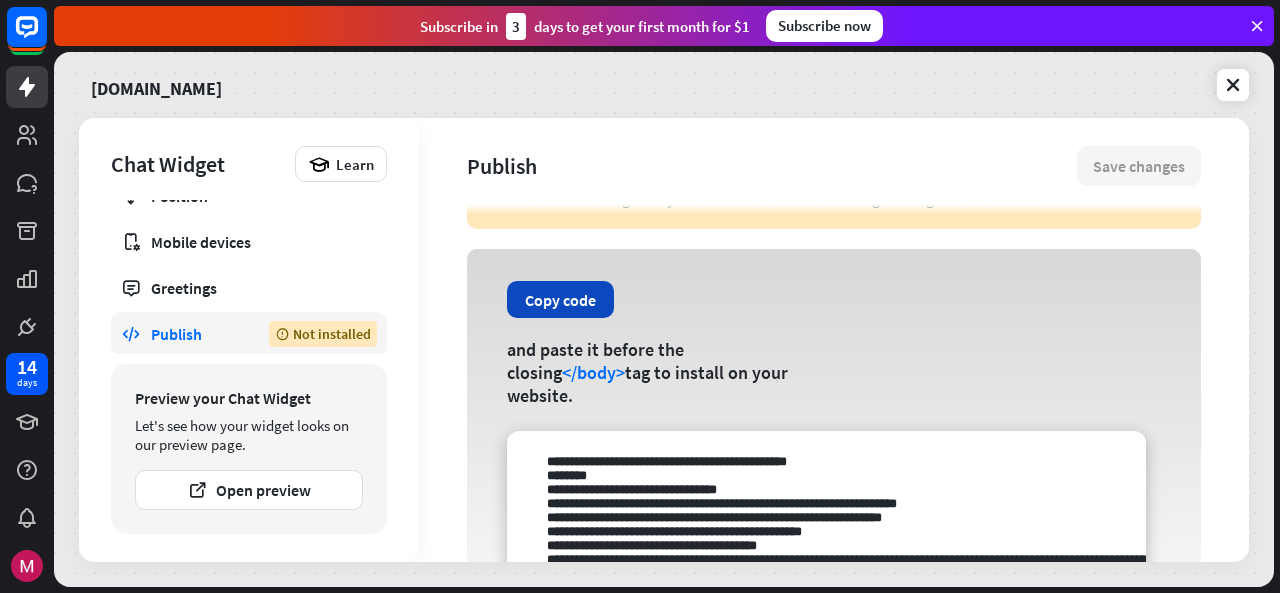 click on "Copy code" at bounding box center [560, 299] 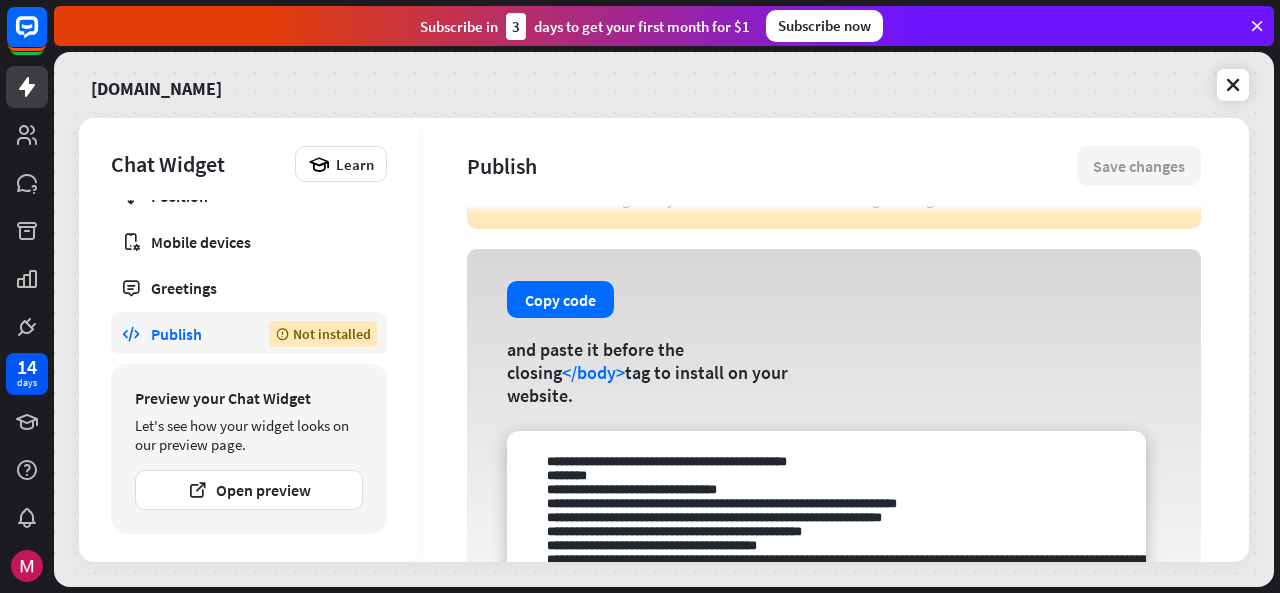 scroll, scrollTop: 0, scrollLeft: 0, axis: both 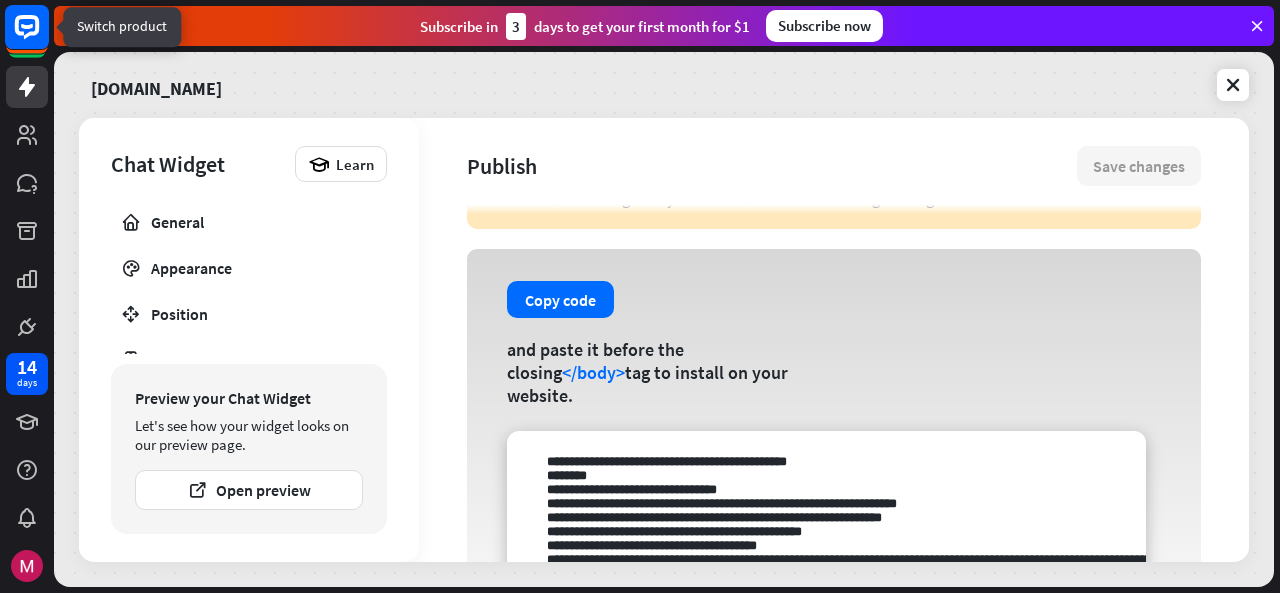 click 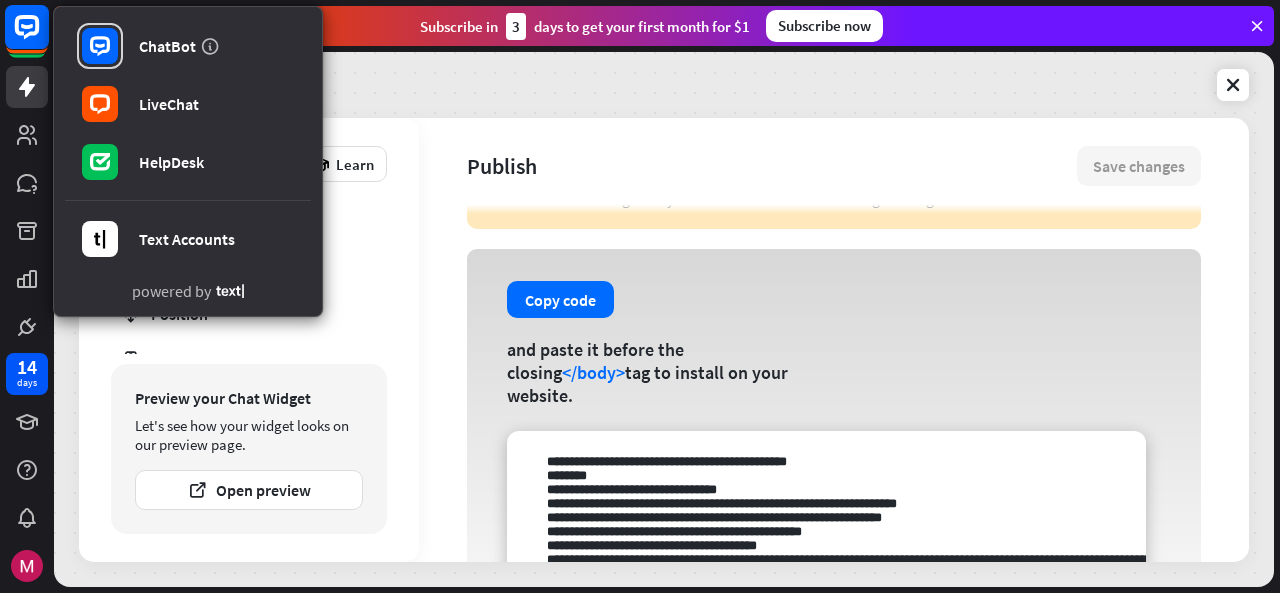 type on "*" 